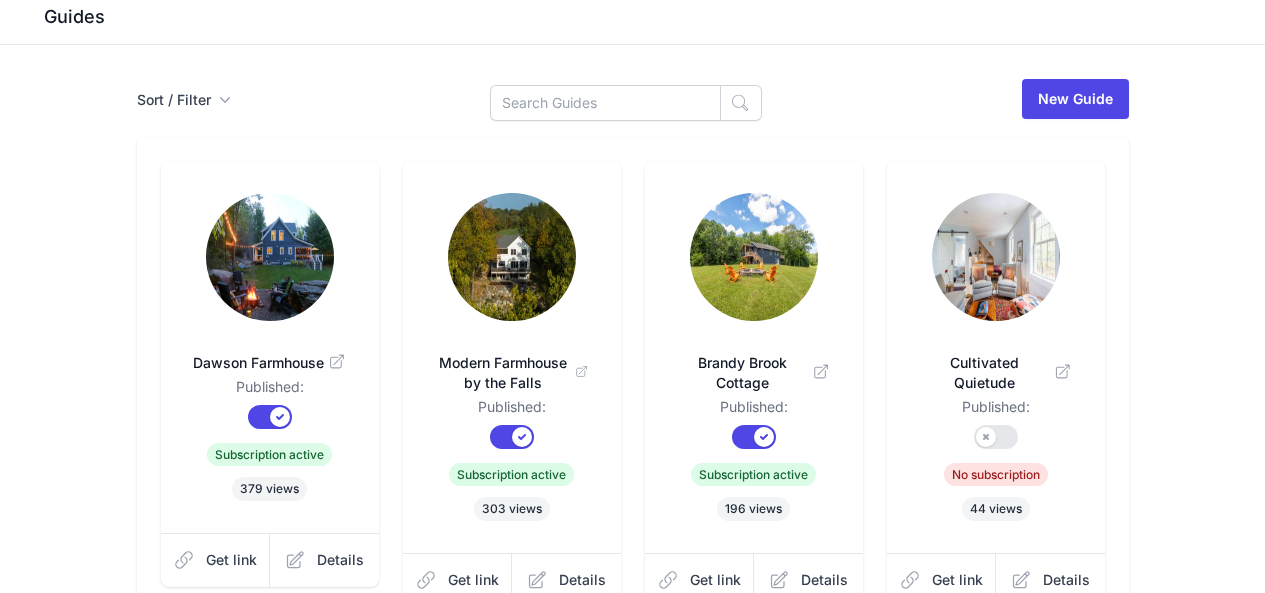 scroll, scrollTop: 100, scrollLeft: 0, axis: vertical 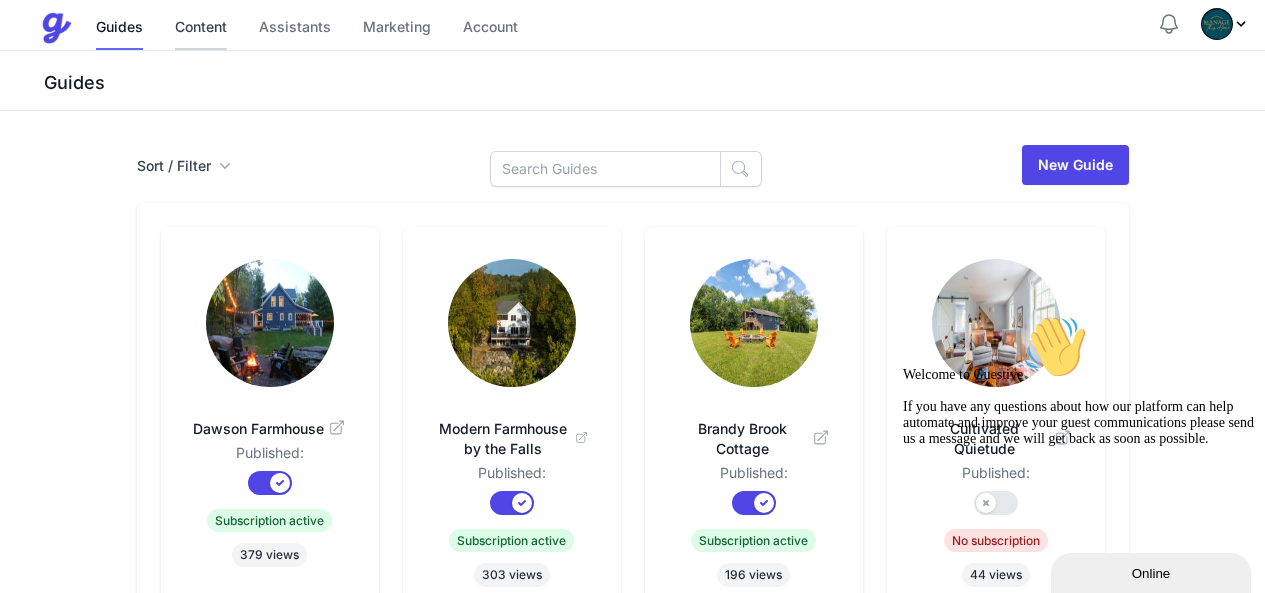 click on "Content" at bounding box center (201, 28) 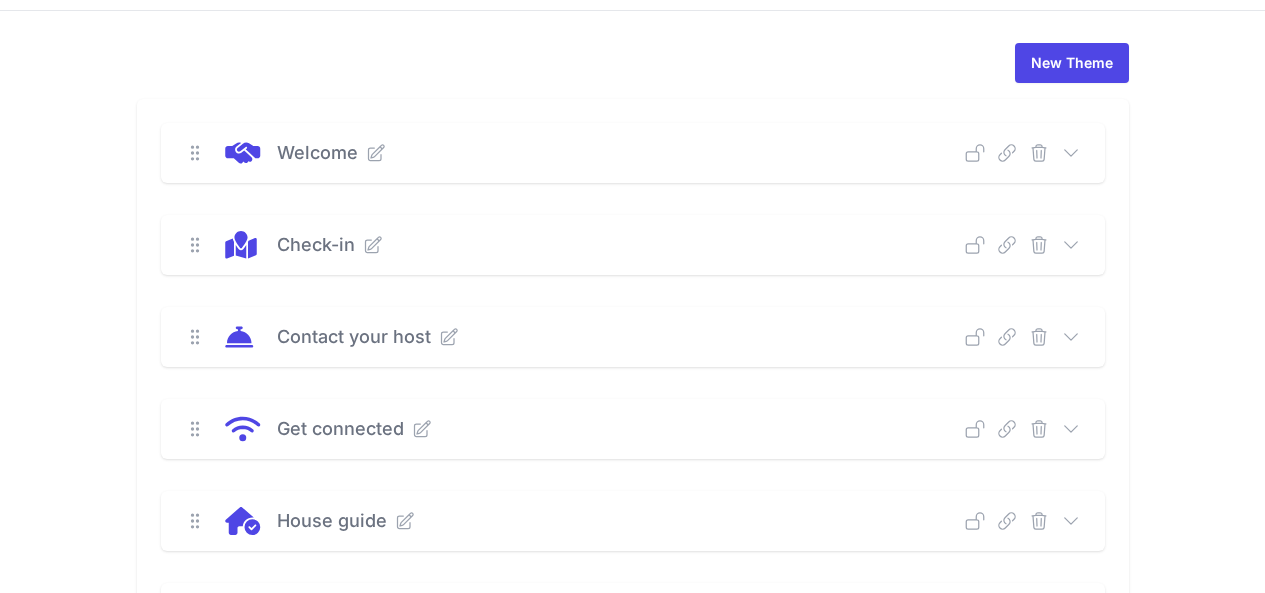 scroll, scrollTop: 200, scrollLeft: 0, axis: vertical 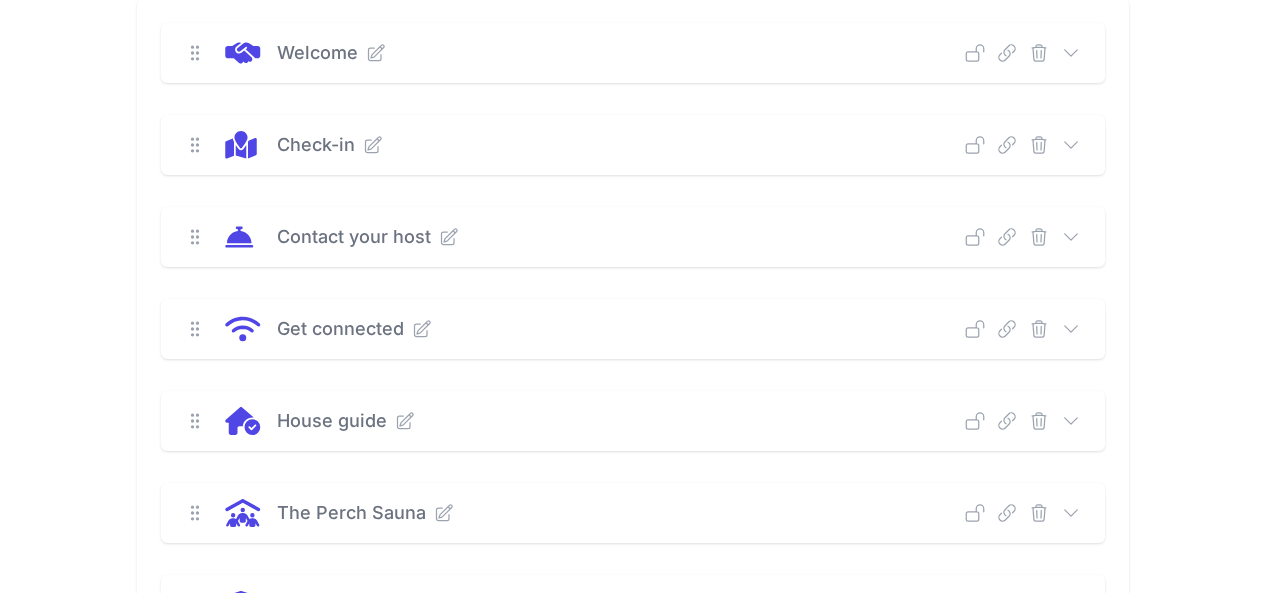 click 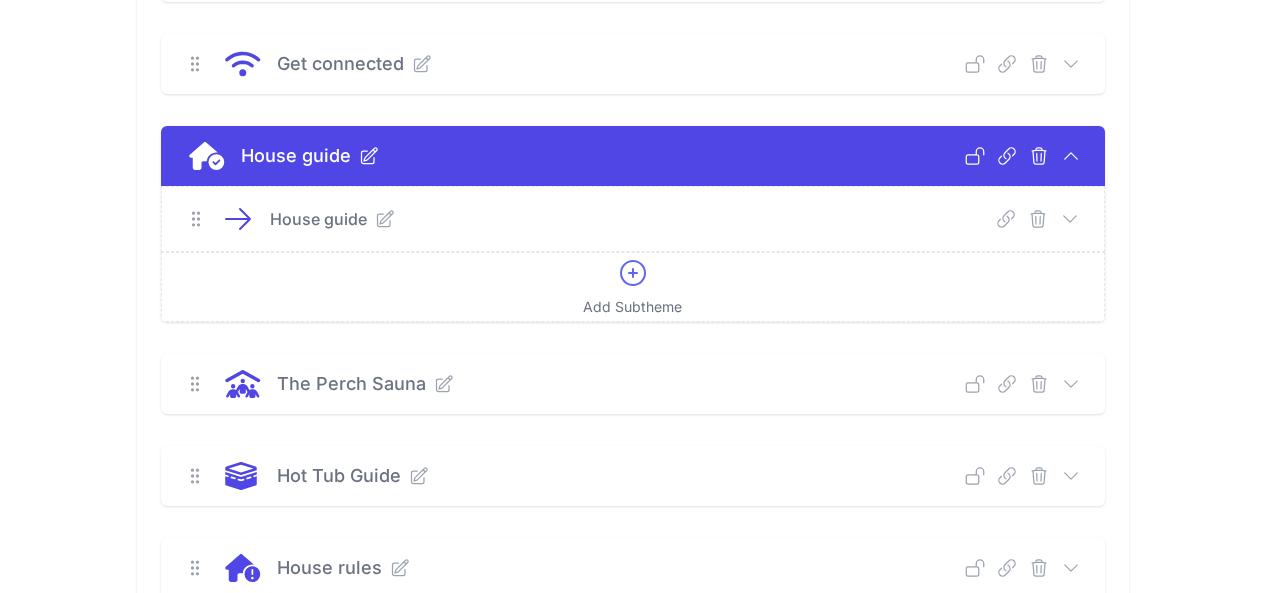 scroll, scrollTop: 500, scrollLeft: 0, axis: vertical 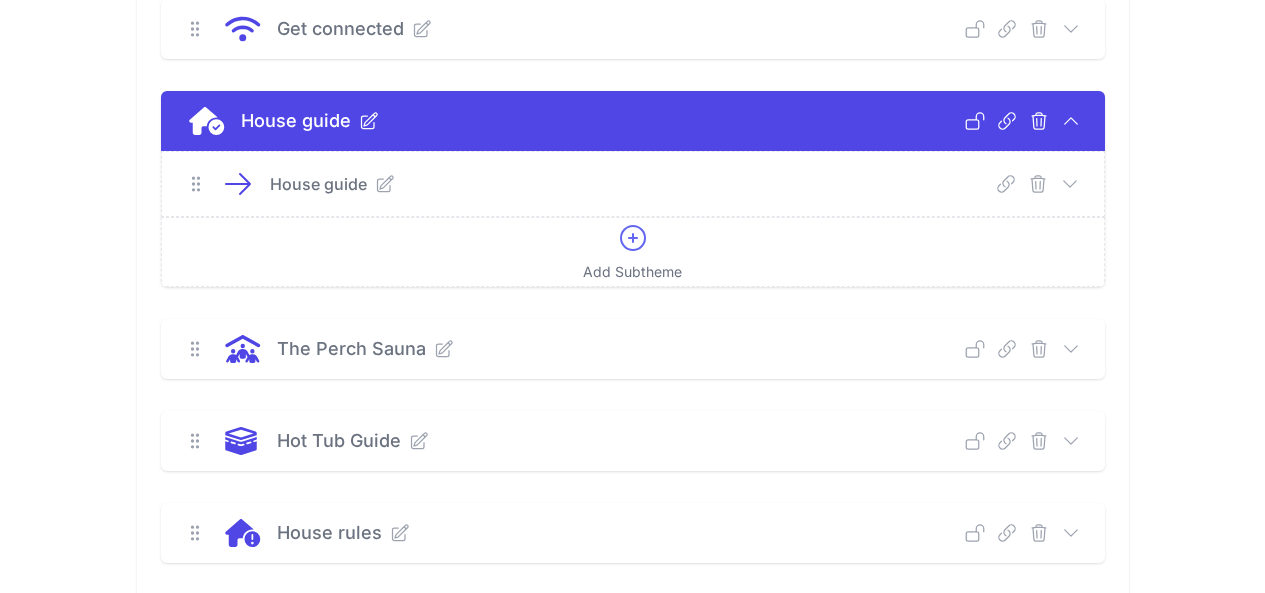 click 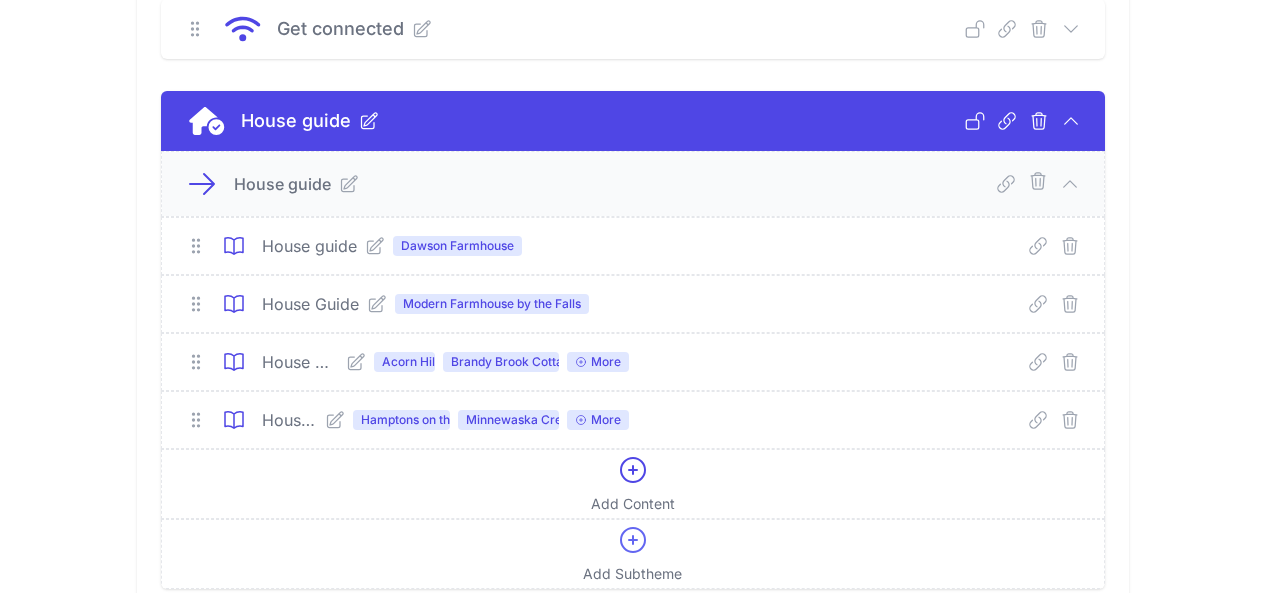 click 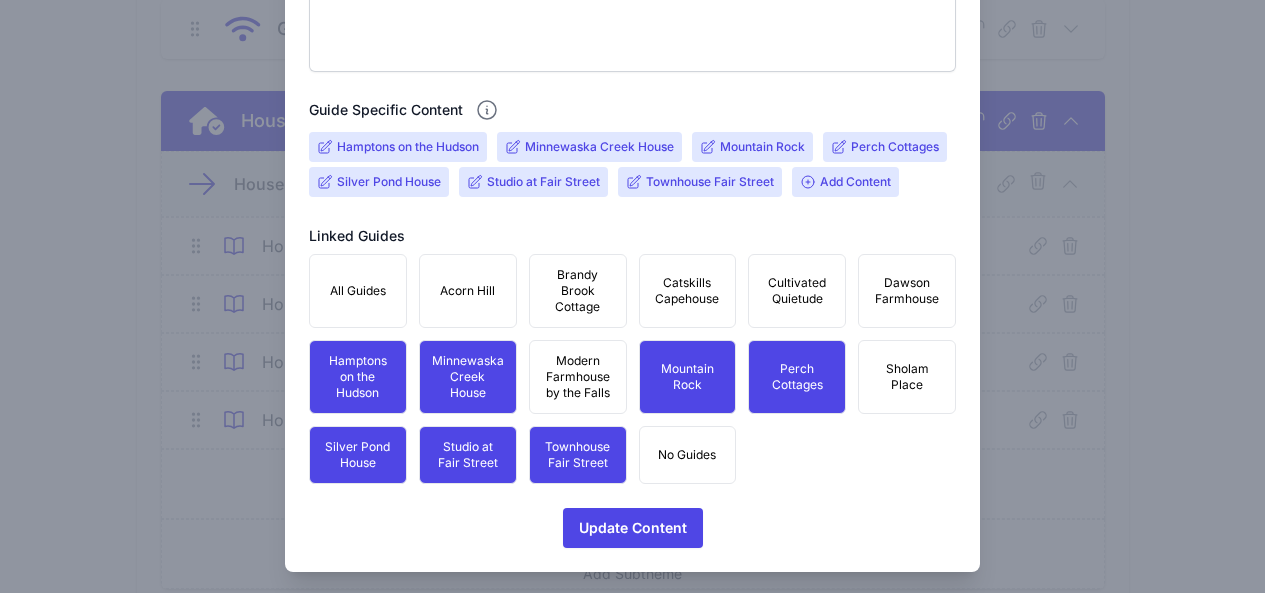 scroll, scrollTop: 741, scrollLeft: 0, axis: vertical 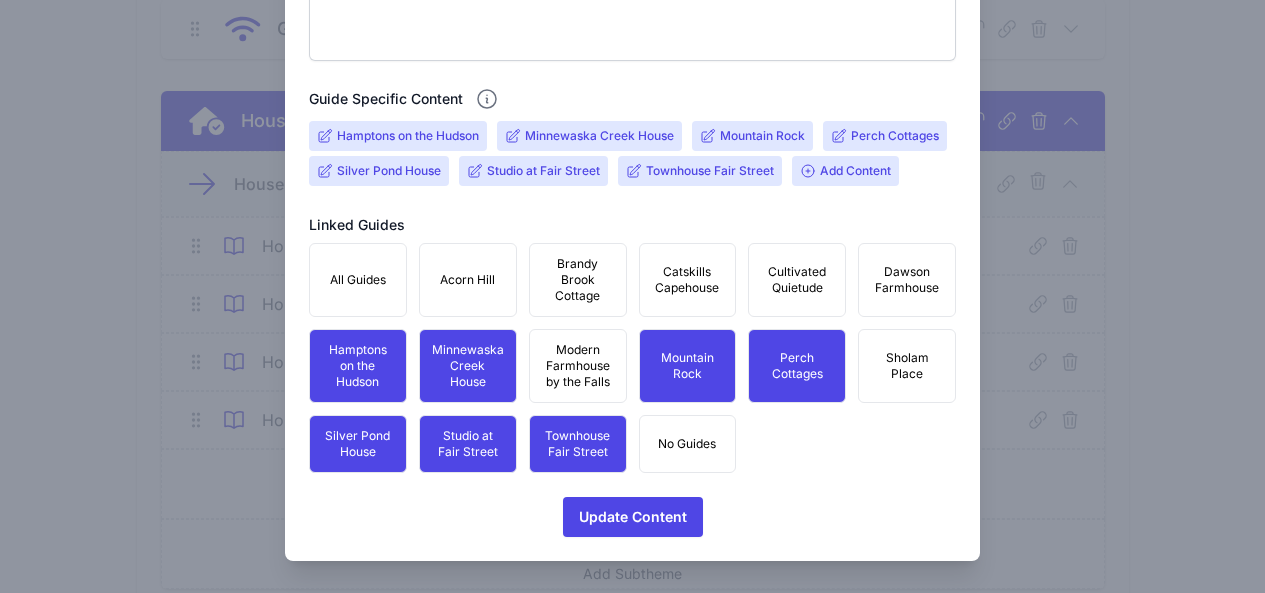 click on "Hamptons on the Hudson" at bounding box center (358, 366) 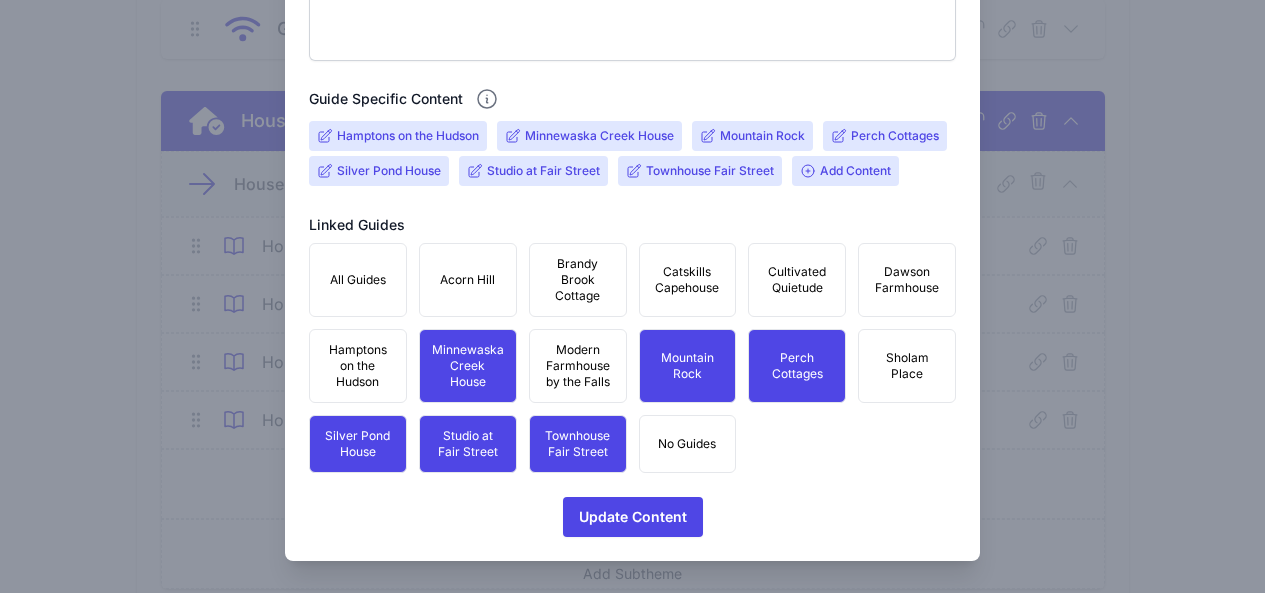click on "Hamptons on the Hudson" at bounding box center [358, 366] 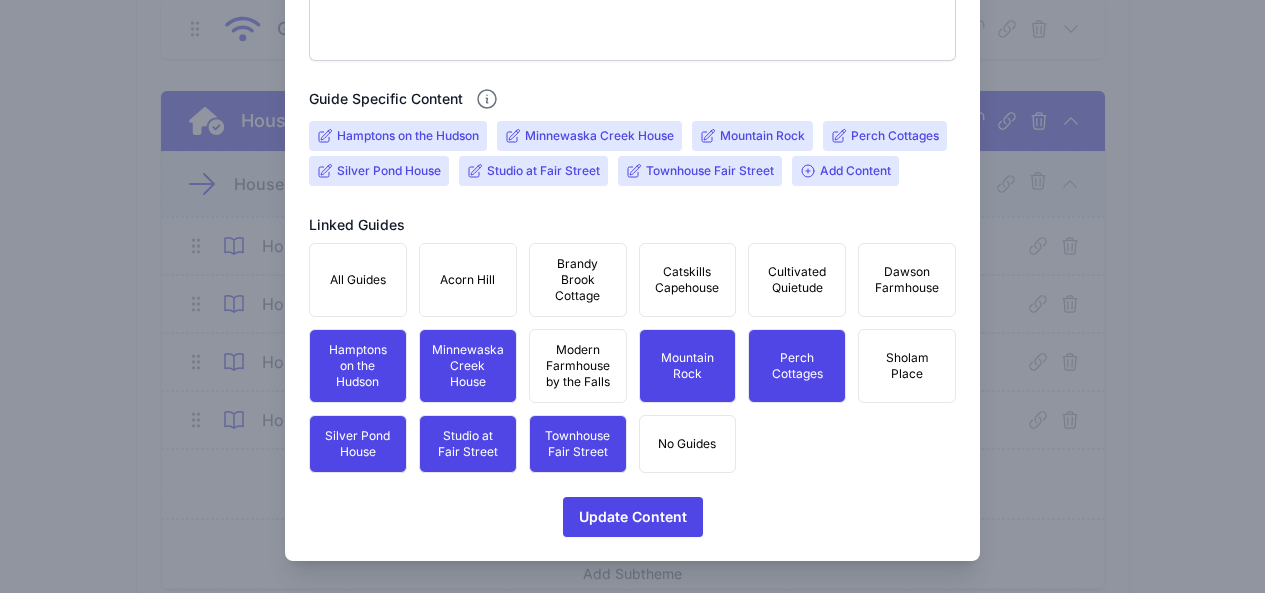 click on "Hamptons on the Hudson" at bounding box center (408, 136) 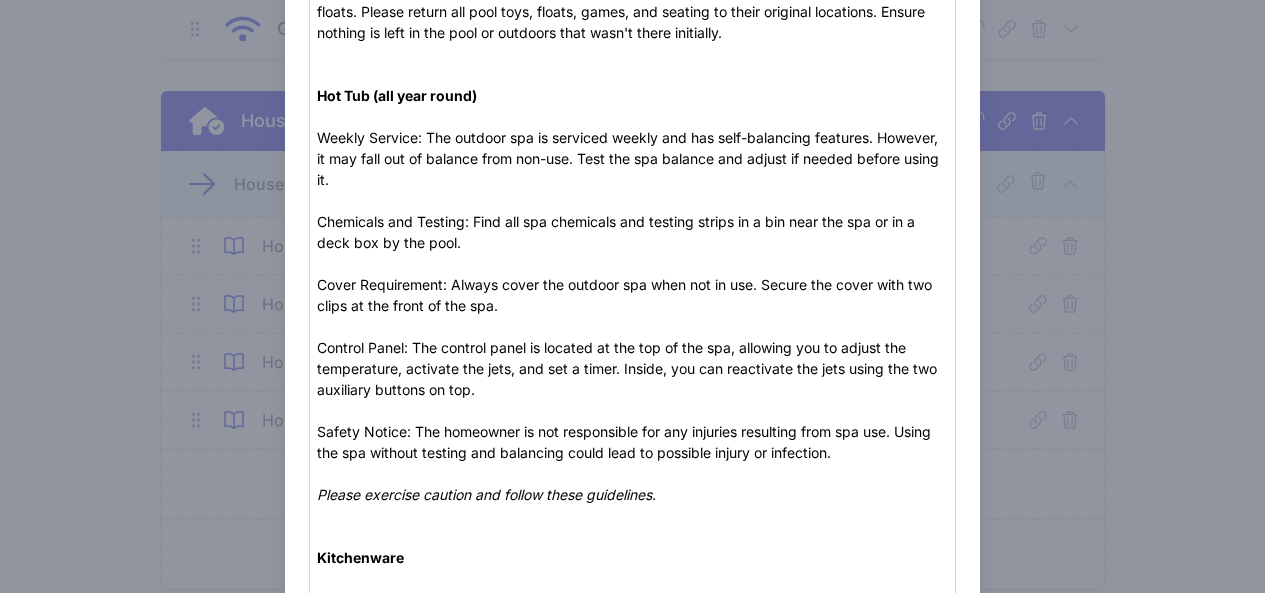 scroll, scrollTop: 3000, scrollLeft: 0, axis: vertical 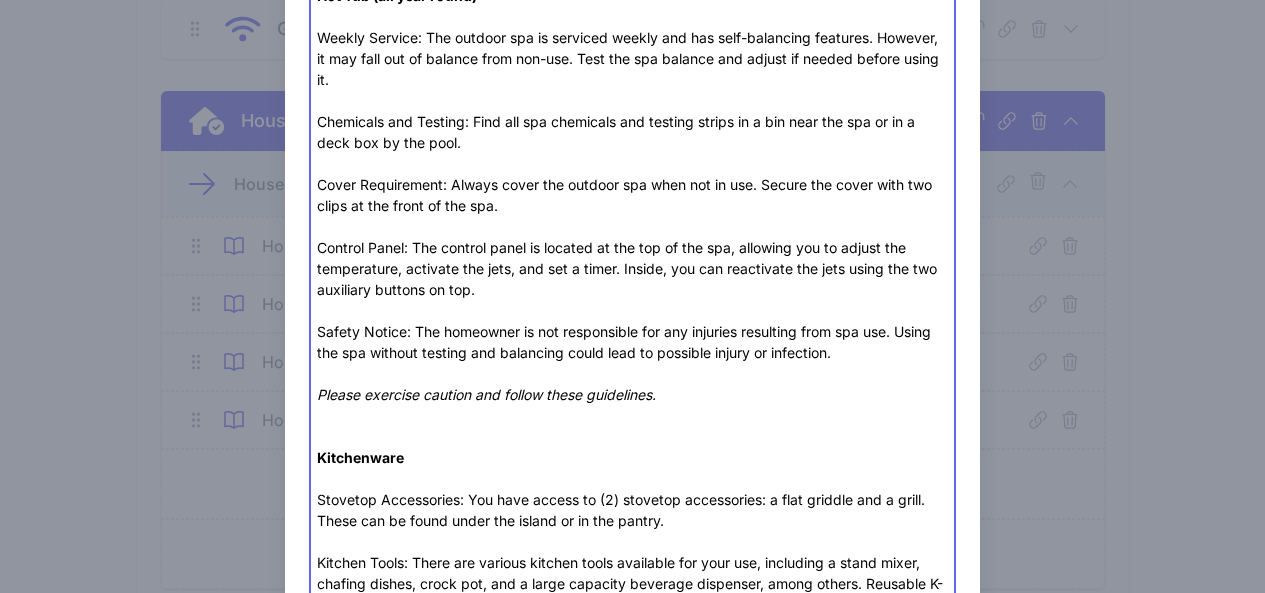 click on "Please exercise caution and follow these guidelines." at bounding box center [632, 394] 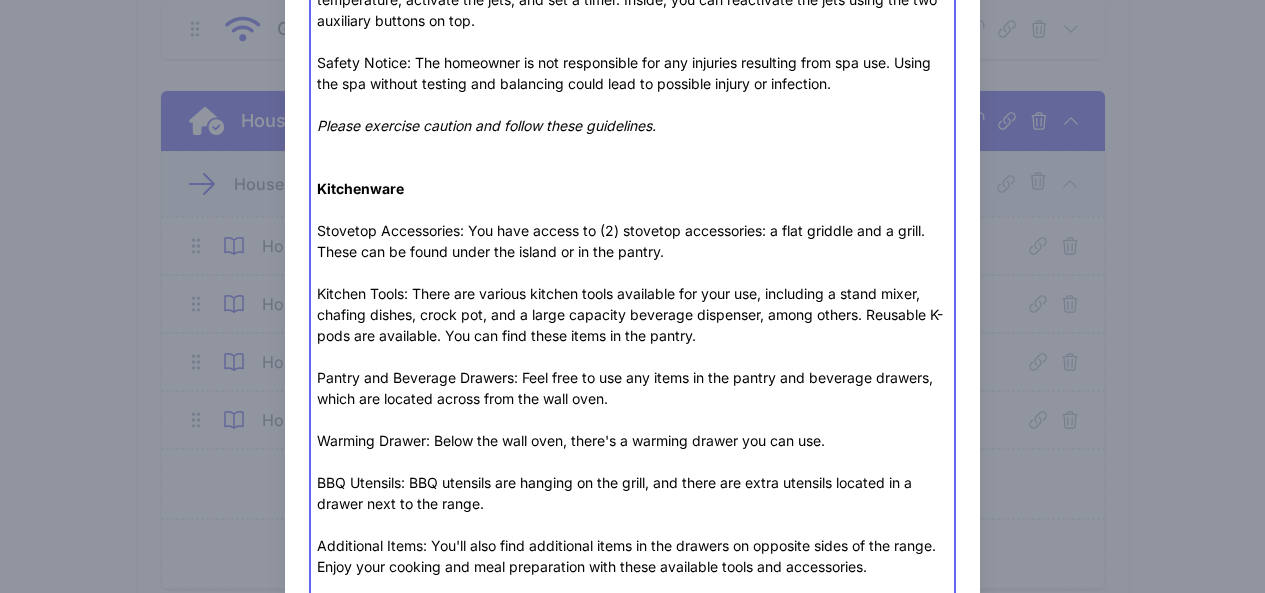 scroll, scrollTop: 3300, scrollLeft: 0, axis: vertical 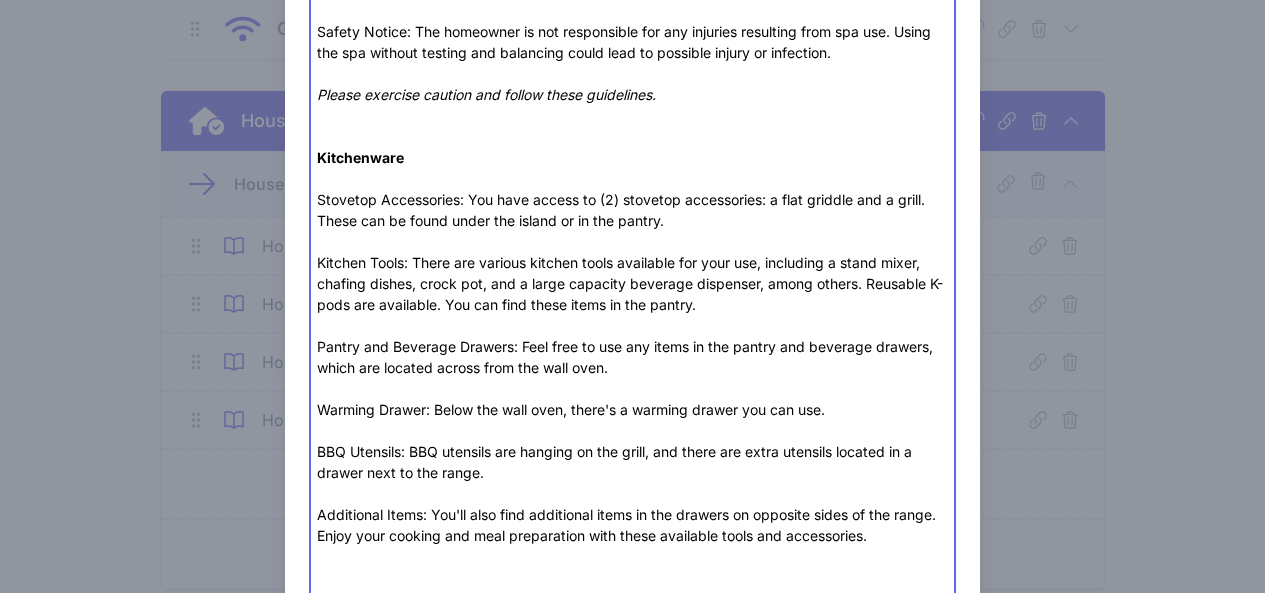 click on "Kitchenware Stovetop Accessories: You have access to (2) stovetop accessories: a flat griddle and a grill. These can be found under the island or in the pantry. Kitchen Tools: There are various kitchen tools available for your use, including a stand mixer, chafing dishes, crock pot, and a large capacity beverage dispenser, among others. Reusable K-pods are available. You can find these items in the pantry. Pantry and Beverage Drawers: Feel free to use any items in the pantry and beverage drawers, which are located across from the wall oven. Warming Drawer: Below the wall oven, there's a warming drawer you can use. BBQ Utensils: BBQ utensils are hanging on the grill, and there are extra utensils located in a drawer next to the range. Additional Items: You'll also find additional items in the drawers on opposite sides of the range. Enjoy your cooking and meal preparation with these available tools and accessories. Propane Refill Locations:   [BUSINESS_NAME] ([ADDRESS], [CITY]) Closets Trash" at bounding box center [632, 924] 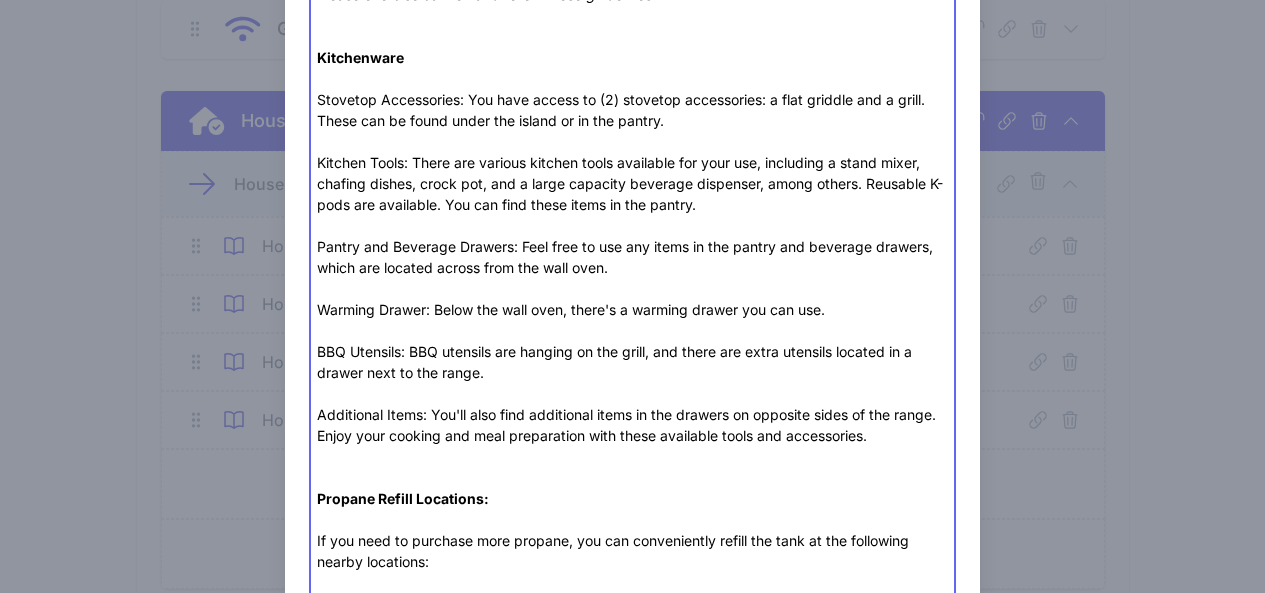 click on "Kitchenware Stovetop Accessories: You have access to (2) stovetop accessories: a flat griddle and a grill. These can be found under the island or in the pantry. Kitchen Tools: There are various kitchen tools available for your use, including a stand mixer, chafing dishes, crock pot, and a large capacity beverage dispenser, among others. Reusable K-pods are available. You can find these items in the pantry. Pantry and Beverage Drawers: Feel free to use any items in the pantry and beverage drawers, which are located across from the wall oven. Warming Drawer: Below the wall oven, there's a warming drawer you can use. BBQ Utensils: BBQ utensils are hanging on the grill, and there are extra utensils located in a drawer next to the range. Additional Items: You'll also find additional items in the drawers on opposite sides of the range. Enjoy your cooking and meal preparation with these available tools and accessories. Propane Refill Locations:   [BUSINESS_NAME] ([ADDRESS], [CITY]) Closets Trash" at bounding box center [632, 824] 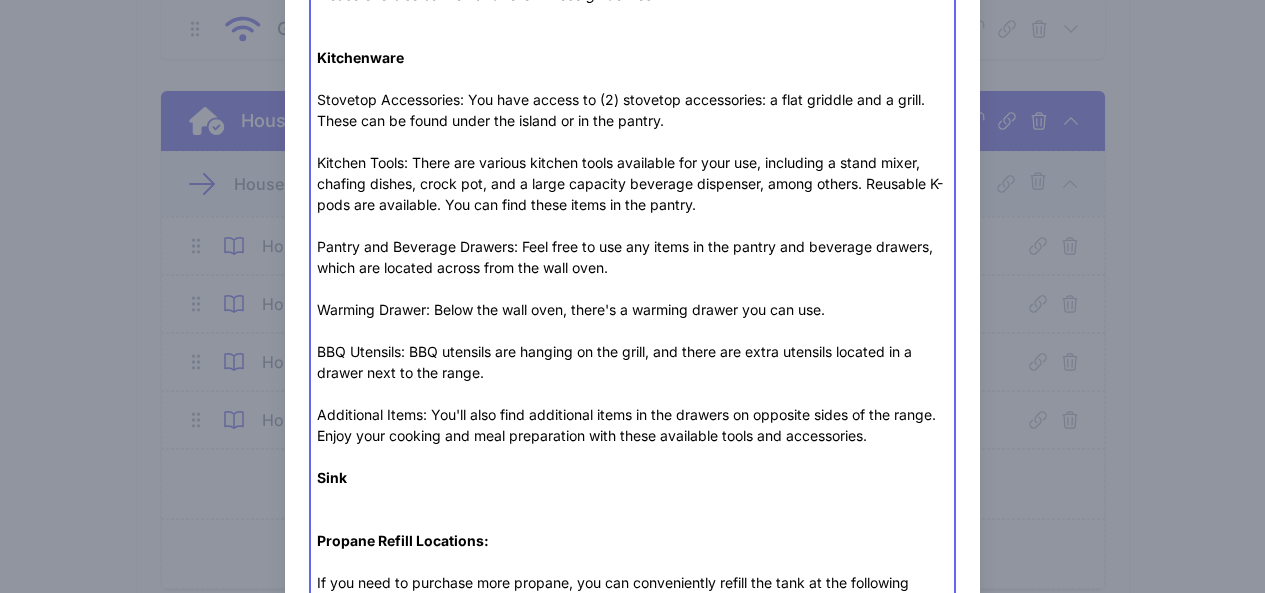 drag, startPoint x: 376, startPoint y: 459, endPoint x: 372, endPoint y: 469, distance: 10.770329 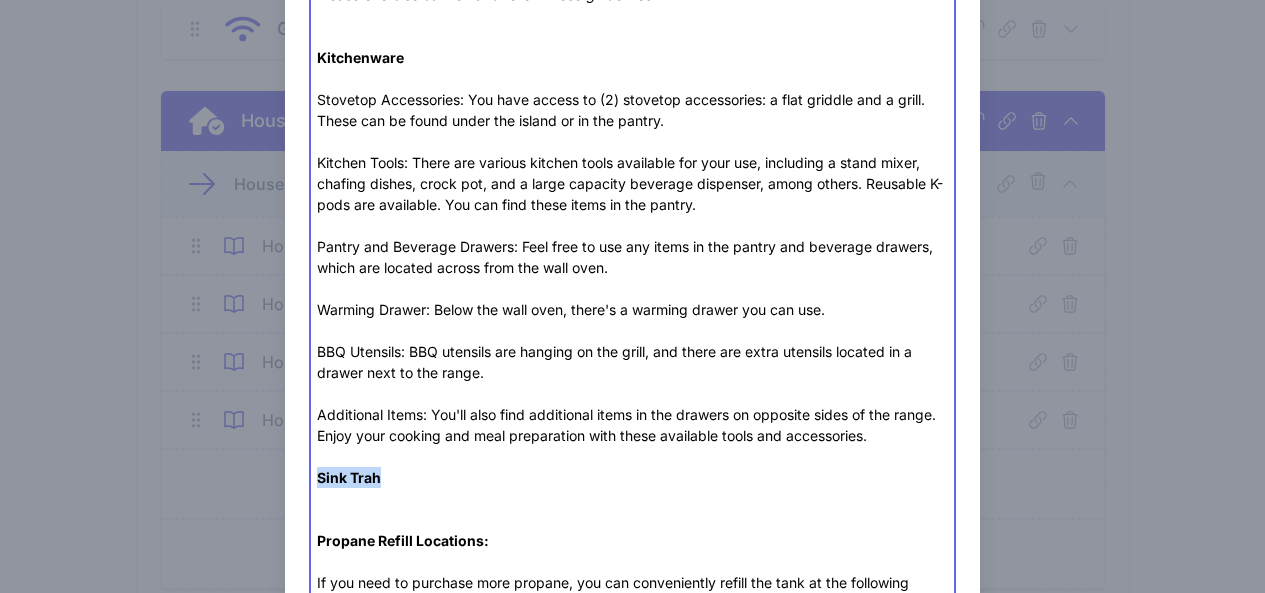 drag, startPoint x: 393, startPoint y: 470, endPoint x: 316, endPoint y: 473, distance: 77.05842 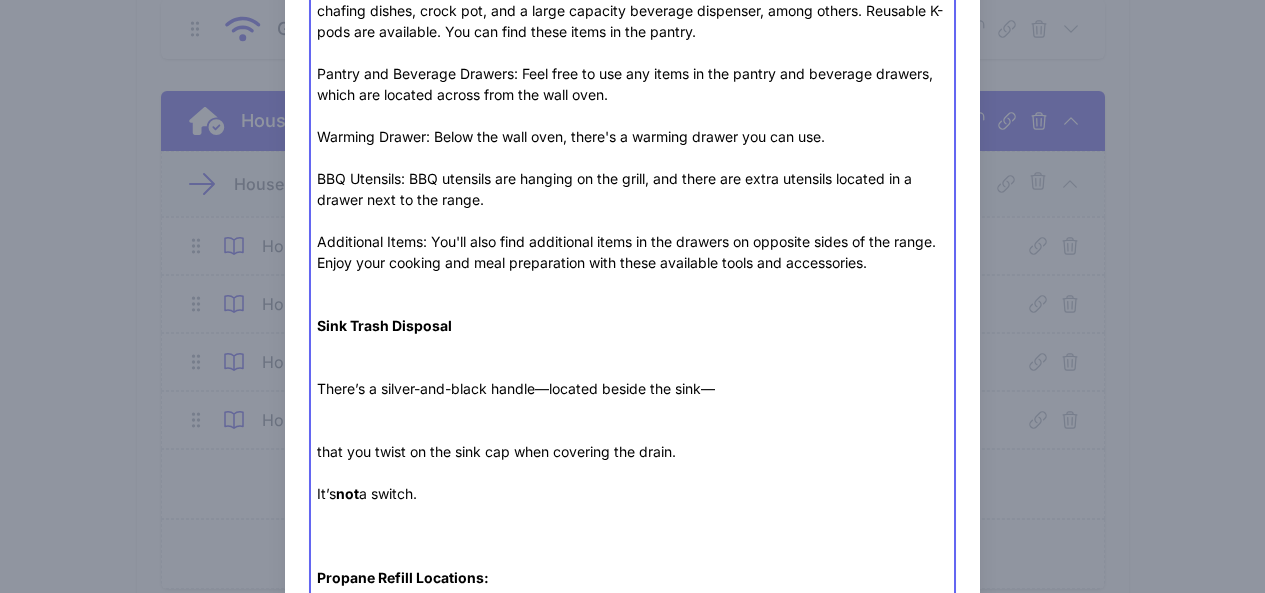 scroll, scrollTop: 3600, scrollLeft: 0, axis: vertical 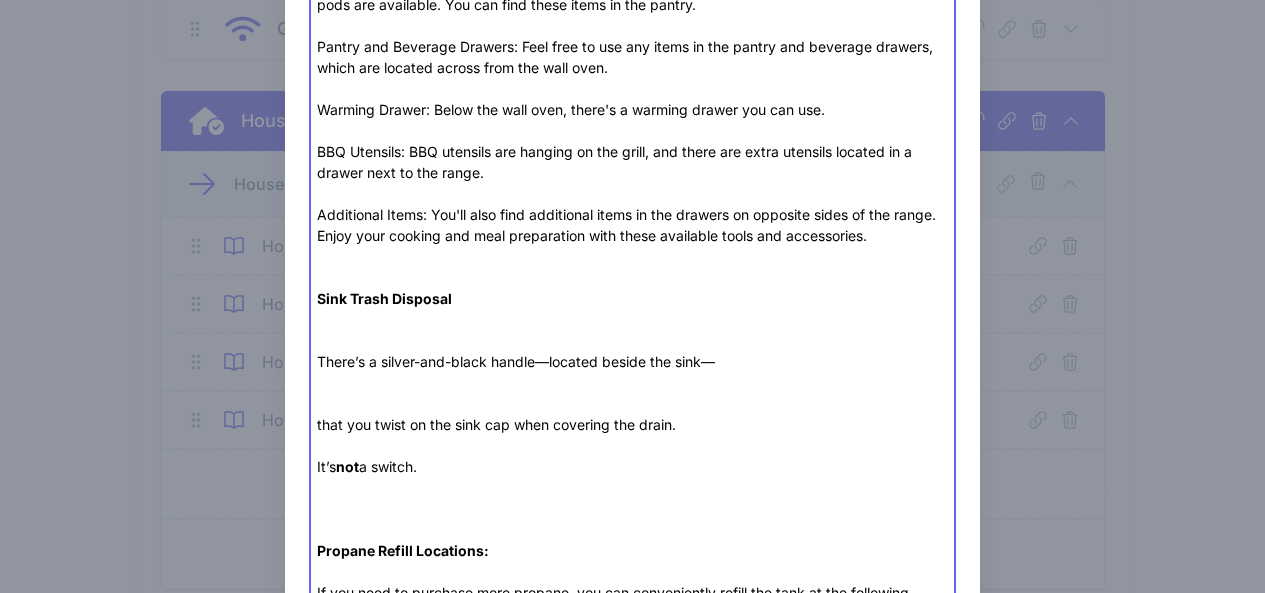 click on "that you twist on the sink cap when covering the drain." at bounding box center [632, 424] 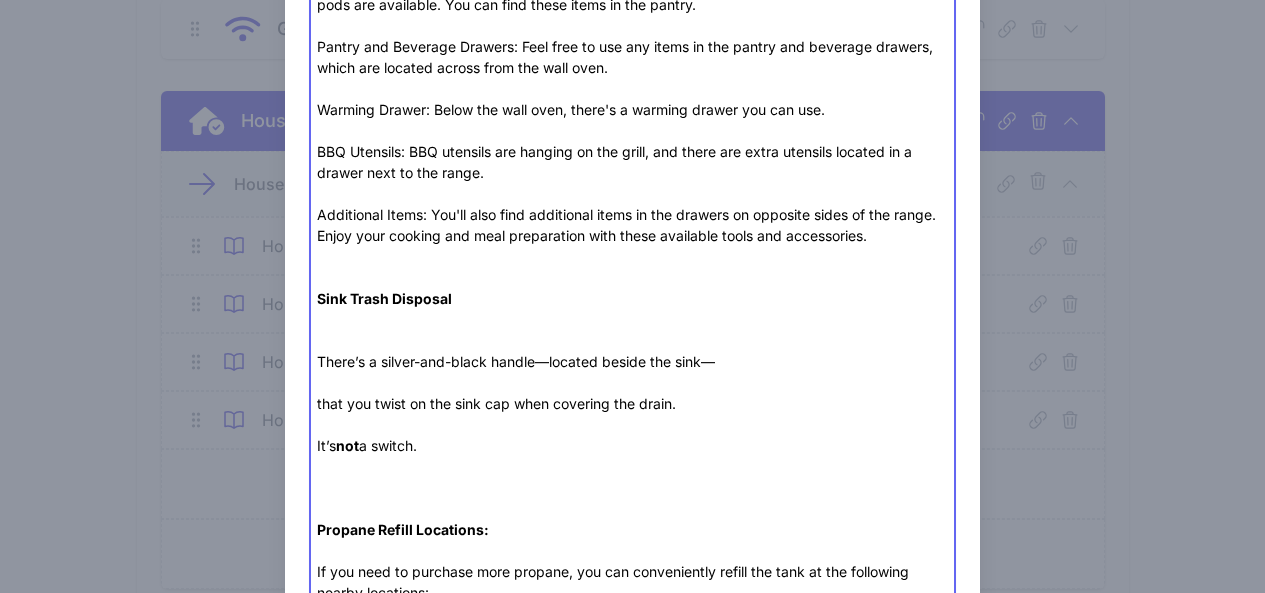 click on "There’s a silver-and-black handle—located beside the sink—" at bounding box center [632, 361] 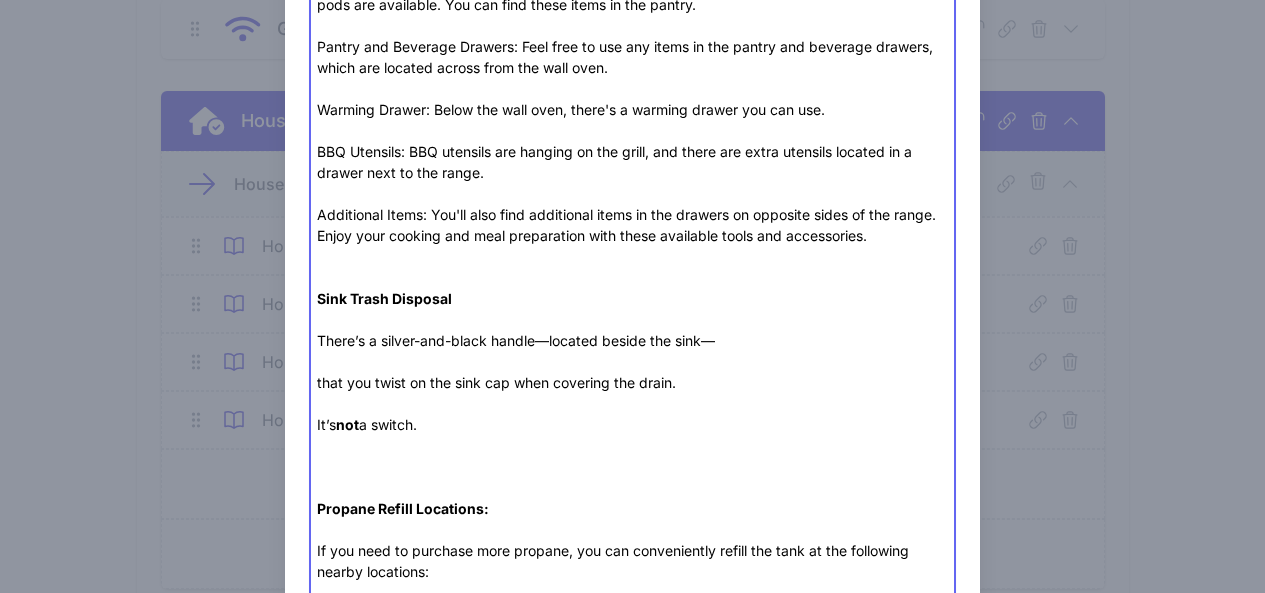 click on "There’s a silver-and-black handle—located beside the sink—" at bounding box center (632, 351) 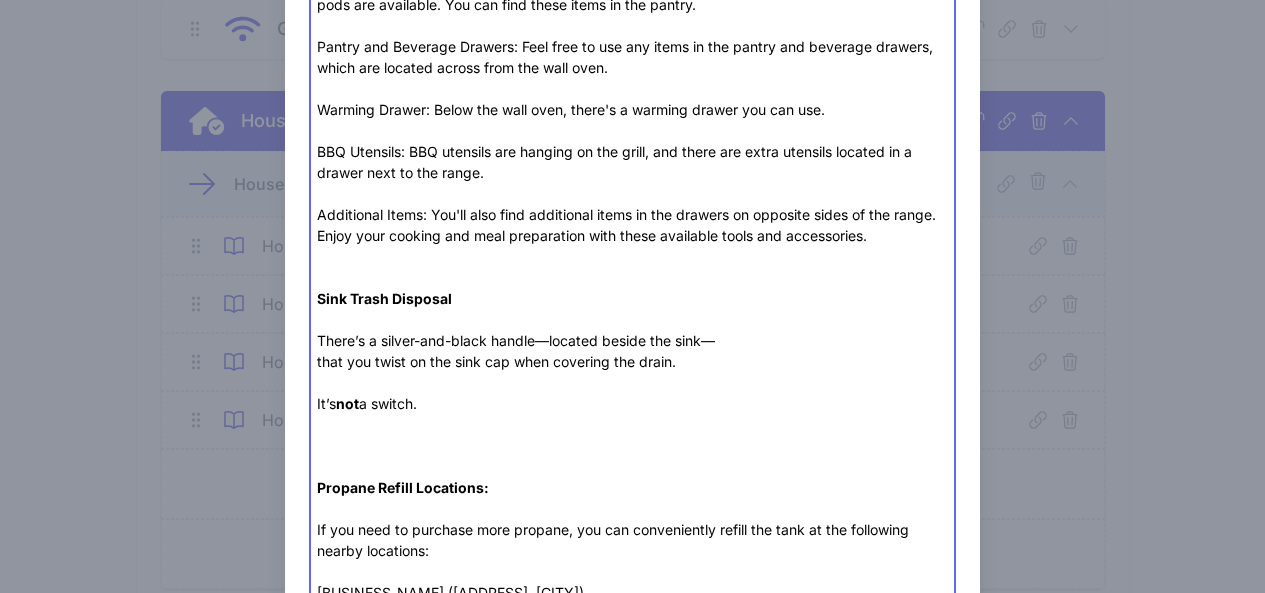 click on "that you twist on the sink cap when covering the drain." at bounding box center [632, 372] 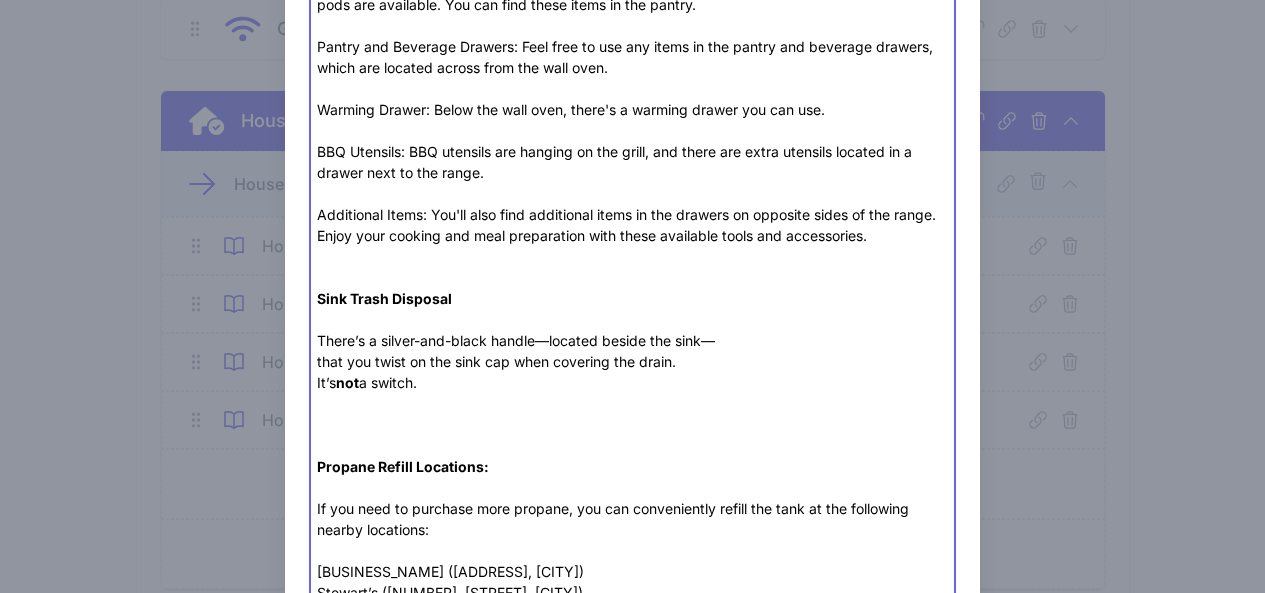 click on "Propane Refill Locations:   If you need to purchase more propane, you can conveniently refill the tank at the following nearby locations: [BUSINESS_NAME] ([ADDRESS], [CITY]) [BUSINESS_NAME] ([ADDRESS], [CITY]) Closets We have a few designated areas and shelves with our personal belongings around the house, they are marked as “Owner’s”, kindly refrain from them. Trash Waste pickup occurs every Monday morning for both garage and recycling. Please bring all waste to the two bins located outside near the garage prior to your departure. Leaving any garbage outside the bins will attract wild animals. Power Outage Wildlife Encounters Snow & Driveway Issues With The House" at bounding box center [632, 1002] 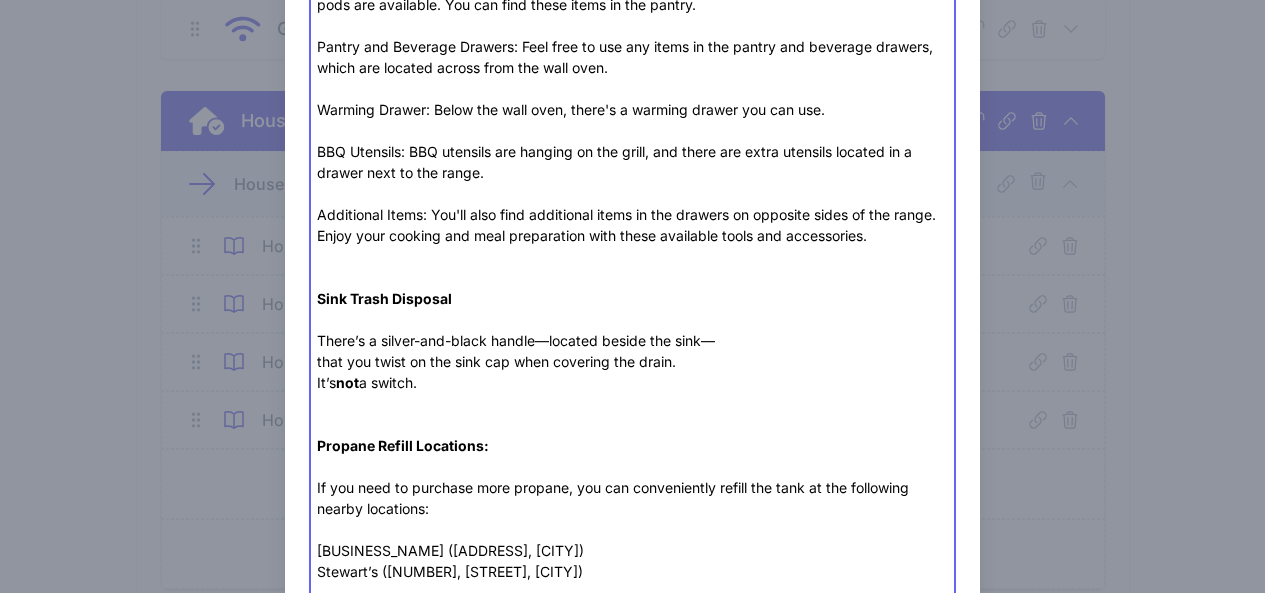 scroll, scrollTop: 3700, scrollLeft: 0, axis: vertical 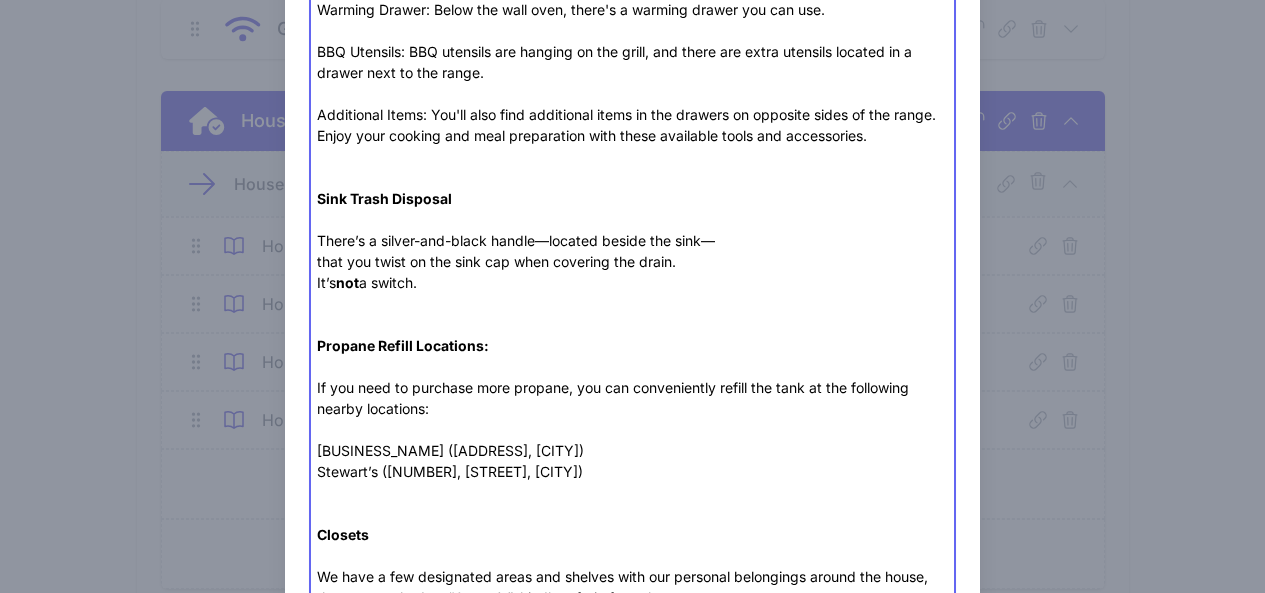 click on "that you twist on the sink cap when covering the drain." at bounding box center (632, 261) 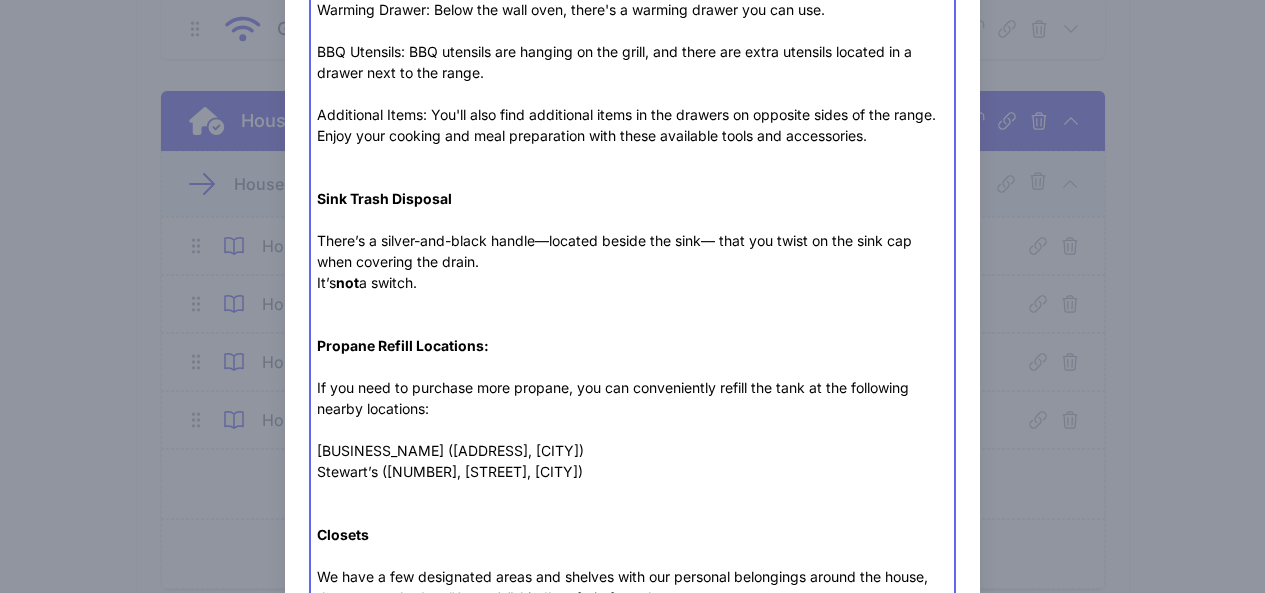 click on "It’s not a switch." at bounding box center [632, 282] 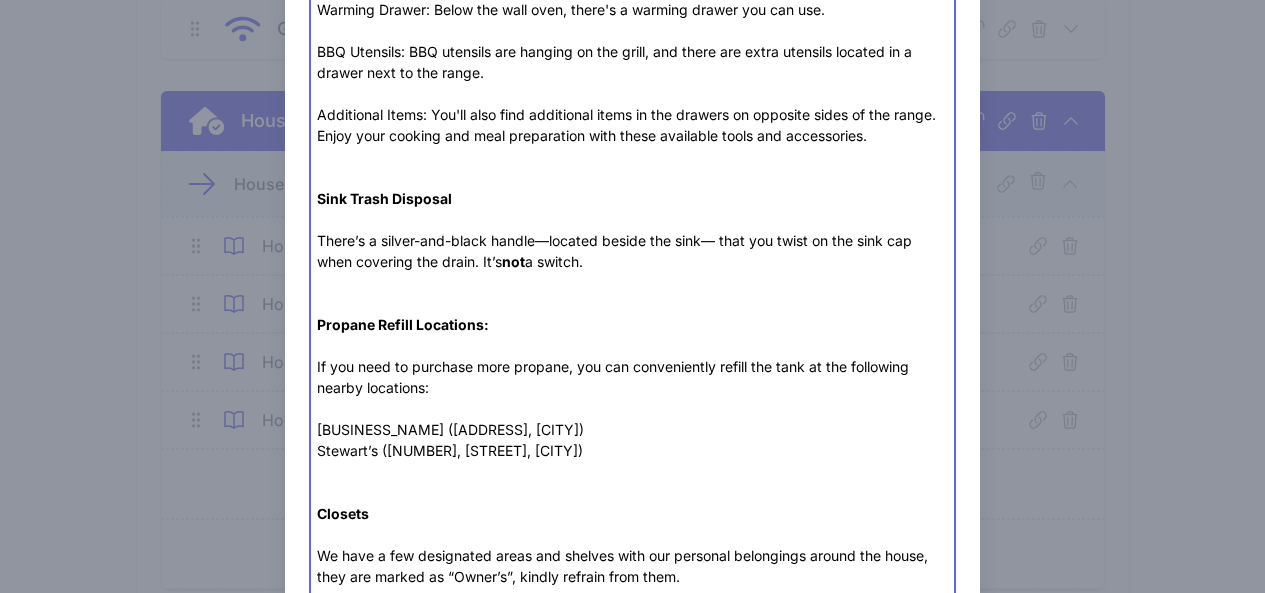 click on "Kitchenware Stovetop Accessories: You have access to (2) stovetop accessories: a flat griddle and a grill. These can be found under the island or in the pantry. Kitchen Tools: There are various kitchen tools available for your use, including a stand mixer, chafing dishes, crock pot, and a large capacity beverage dispenser, among others. Reusable K-pods are available. You can find these items in the pantry. Pantry and Beverage Drawers: Feel free to use any items in the pantry and beverage drawers, which are located across from the wall oven. Warming Drawer: Below the wall oven, there's a warming drawer you can use. BBQ Utensils: BBQ utensils are hanging on the grill, and there are extra utensils located in a drawer next to the range. Additional Items: You'll also find additional items in the drawers on opposite sides of the range. Enjoy your cooking and meal preparation with these available tools and accessories. Sink Trash Disposal" at bounding box center (632, -33) 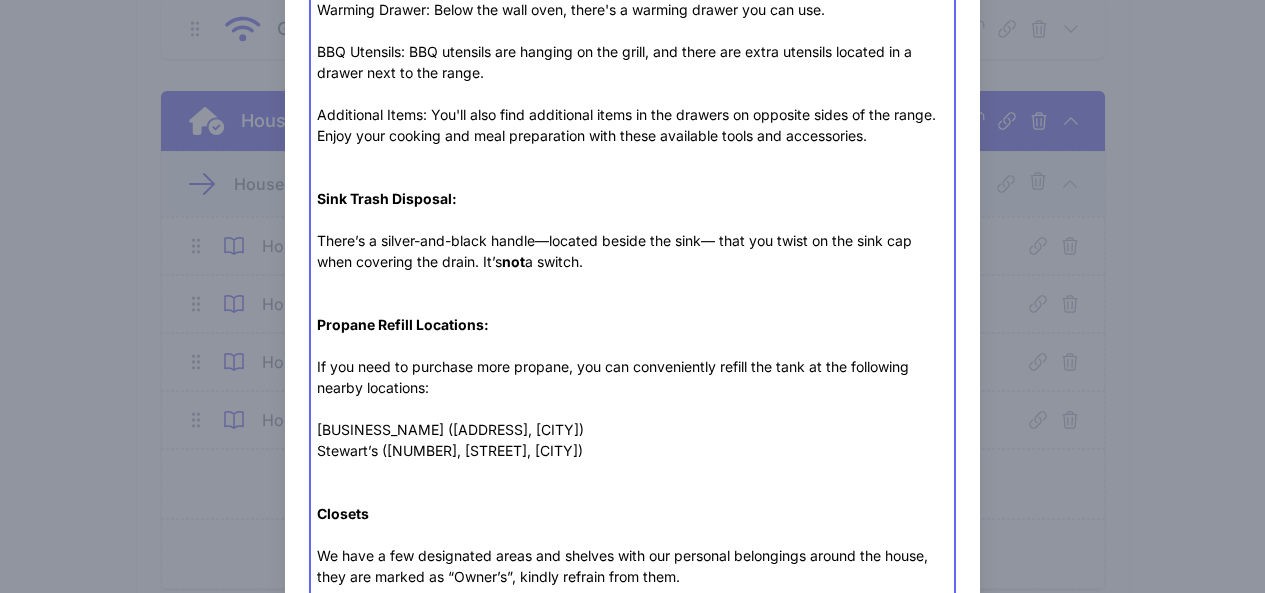 click on "Kitchenware Stovetop Accessories: You have access to (2) stovetop accessories: a flat griddle and a grill. These can be found under the island or in the pantry. Kitchen Tools: There are various kitchen tools available for your use, including a stand mixer, chafing dishes, crock pot, and a large capacity beverage dispenser, among others. Reusable K-pods are available. You can find these items in the pantry. Pantry and Beverage Drawers: Feel free to use any items in the pantry and beverage drawers, which are located across from the wall oven. Warming Drawer: Below the wall oven, there's a warming drawer you can use. BBQ Utensils: BBQ utensils are hanging on the grill, and there are extra utensils located in a drawer next to the range. Additional Items: You'll also find additional items in the drawers on opposite sides of the range. Enjoy your cooking and meal preparation with these available tools and accessories. Sink Trash Disposal:" at bounding box center [632, -33] 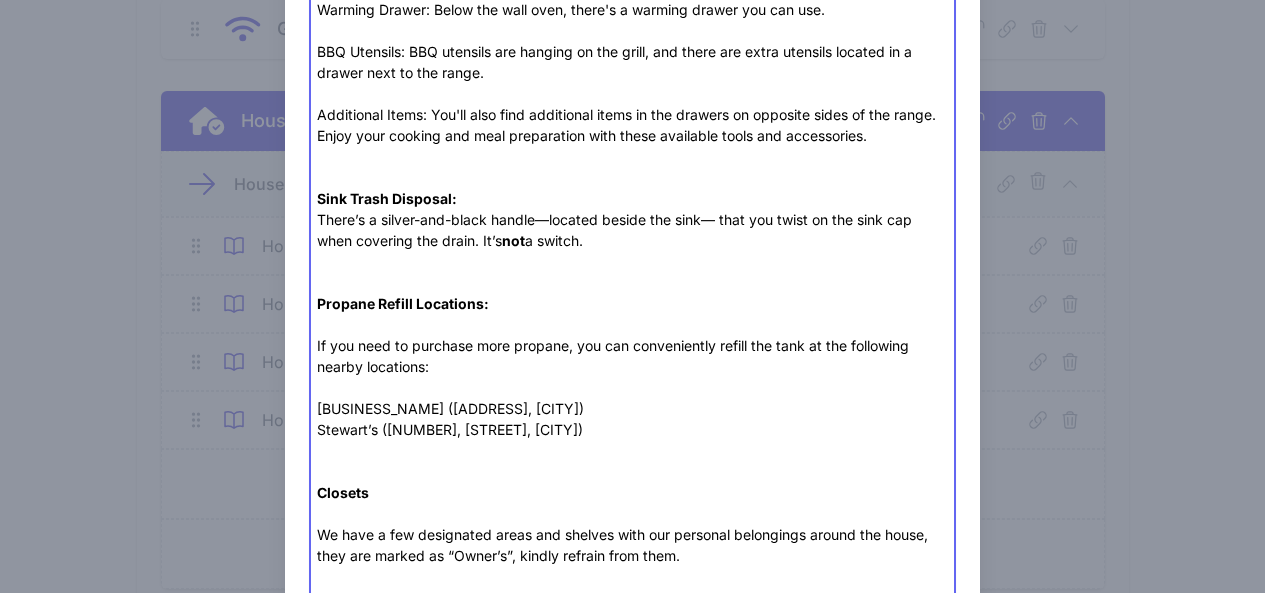 click on "Kitchenware Stovetop Accessories: You have access to (2) stovetop accessories: a flat griddle and a grill. These can be found under the island or in the pantry. Kitchen Tools: There are various kitchen tools available for your use, including a stand mixer, chafing dishes, crock pot, and a large capacity beverage dispenser, among others. Reusable K-pods are available. You can find these items in the pantry. Pantry and Beverage Drawers: Feel free to use any items in the pantry and beverage drawers, which are located across from the wall oven. Warming Drawer: Below the wall oven, there's a warming drawer you can use. BBQ Utensils: BBQ utensils are hanging on the grill, and there are extra utensils located in a drawer next to the range. Additional Items: You'll also find additional items in the drawers on opposite sides of the range. Enjoy your cooking and meal preparation with these available tools and accessories. Sink Trash Disposal:" at bounding box center [632, -43] 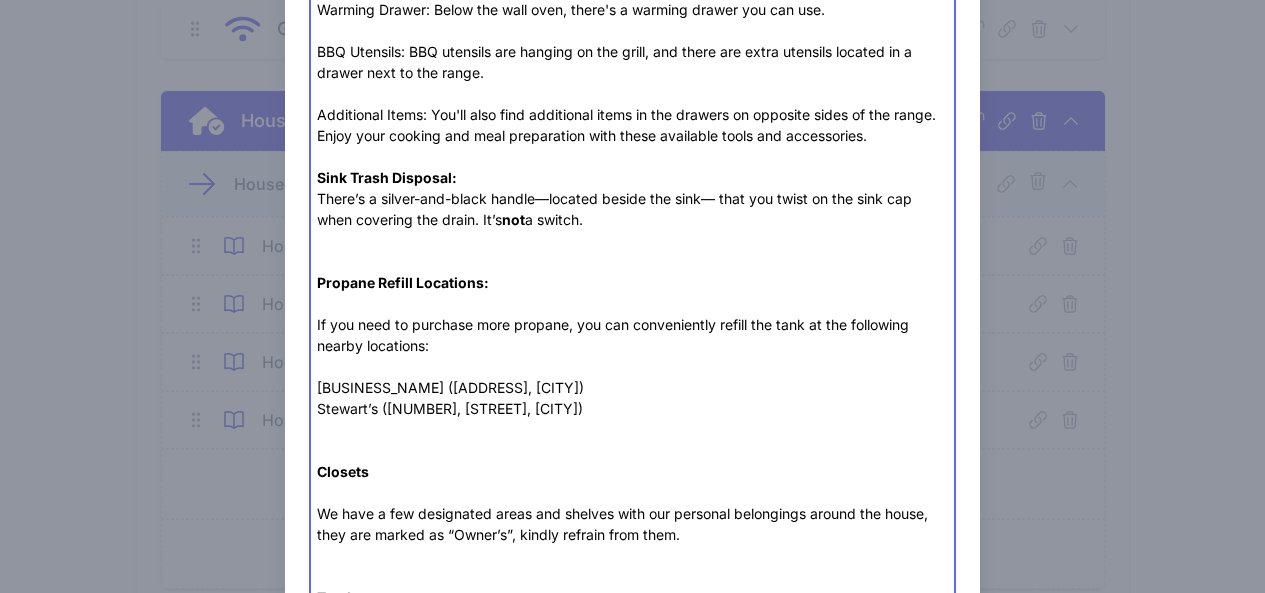 click on "Kitchenware Stovetop Accessories: You have access to (2) stovetop accessories: a flat griddle and a grill. These can be found under the island or in the pantry. Kitchen Tools: There are various kitchen tools available for your use, including a stand mixer, chafing dishes, crock pot, and a large capacity beverage dispenser, among others. Reusable K-pods are available. You can find these items in the pantry. Pantry and Beverage Drawers: Feel free to use any items in the pantry and beverage drawers, which are located across from the wall oven. Warming Drawer: Below the wall oven, there's a warming drawer you can use. BBQ Utensils: BBQ utensils are hanging on the grill, and there are extra utensils located in a drawer next to the range. Additional Items: You'll also find additional items in the drawers on opposite sides of the range. Enjoy your cooking and meal preparation with these available tools and accessories. Sink Trash Disposal:" at bounding box center [632, -54] 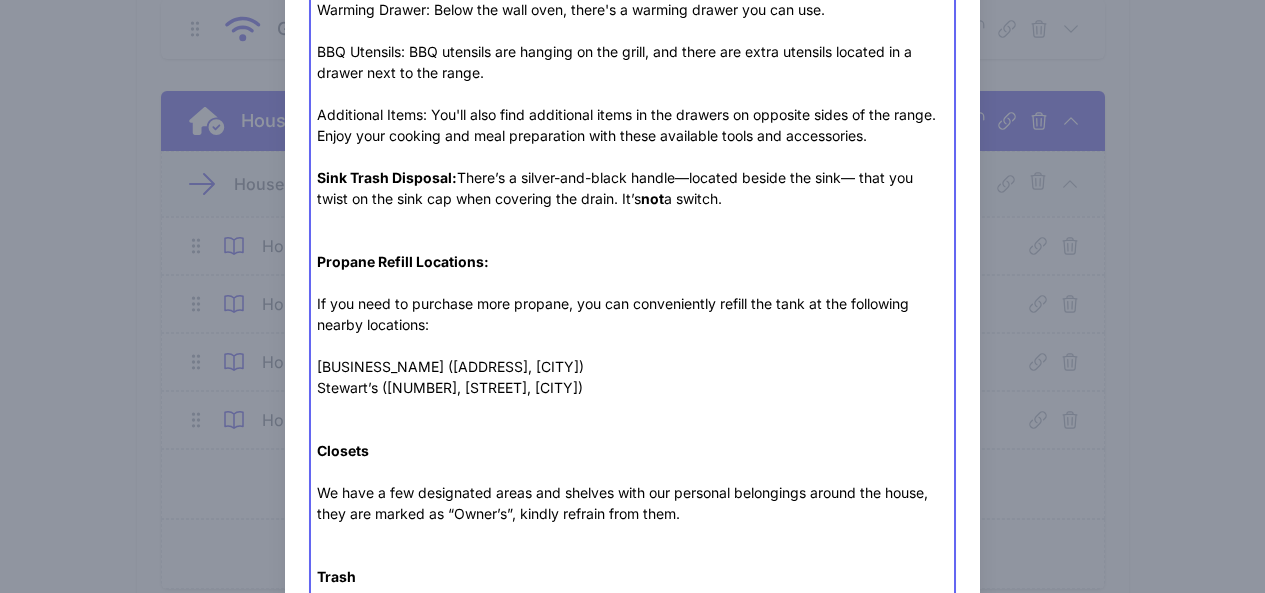 type on "<div><strong>Office Connectivity<br></strong><br></div><div>Automatic Login: The office PC logs in automatically and grants unrestricted internet access.</div><div>Login Information: If prompted for login, find the username below.</div><div>Printer Access: A Hewlett-Packard printer is available on the wireless network.</div><div>Printer Name: When adding it to your personal computer, look for "HP LaserJet MFP M28w (9AA5A2)."</div><div>Username: Woodcrest. No password needed.</div><div><br><br><strong>Fireplace<br></strong><br>To ensure a delightful and safe experience with our fireplace, please follow these<br>step-by-step instructions:<br><br>Open the Flume:</div><div>Inside the fireplace, you'll find a metal rod hanging down. Simply push it upward to open the flume. This allows for proper ventilation.</div><div><br>Preparing the Fire:</div><div>Place two logs approximately 2 inches apart within the fireplace.</div><div>Add a firestarter or newspaper and kindling between the logs to help ignite the fire. These are located in the cabinets directly to the right of the indoor fireplace. ..." 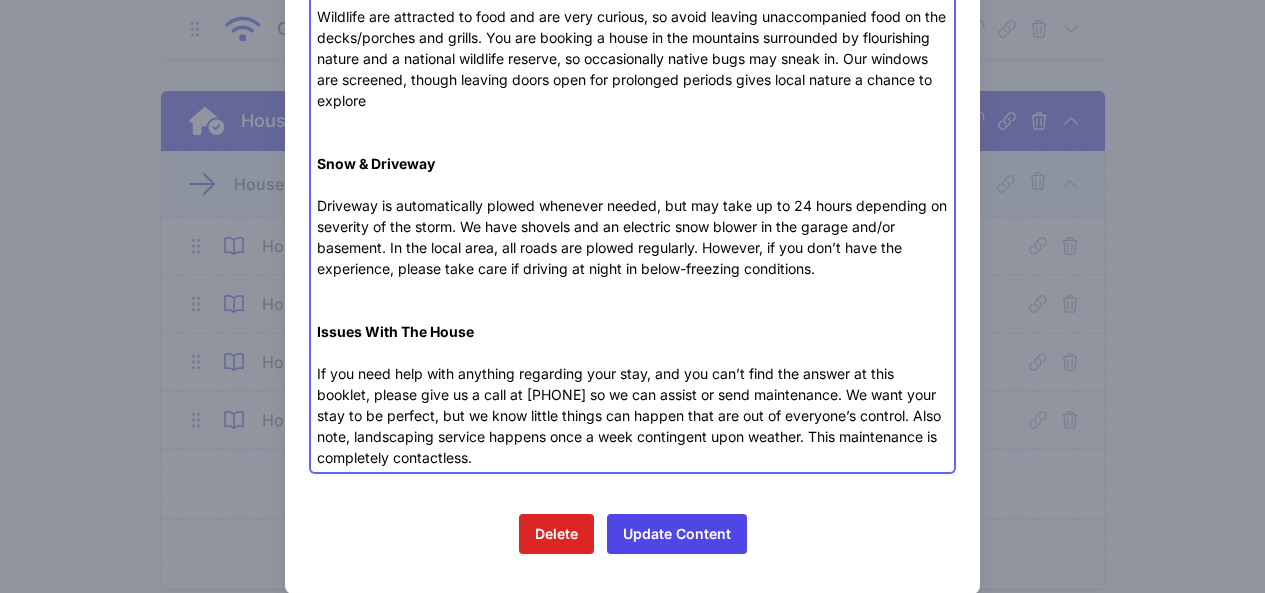 scroll, scrollTop: 4671, scrollLeft: 0, axis: vertical 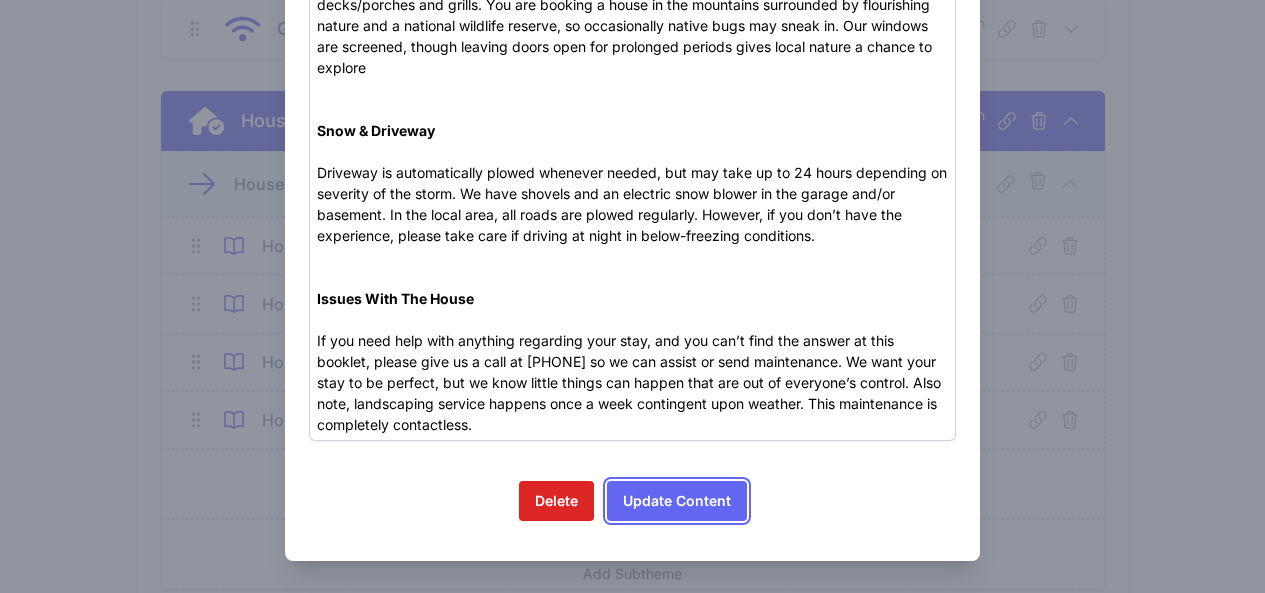 click on "Update Content" at bounding box center [677, 501] 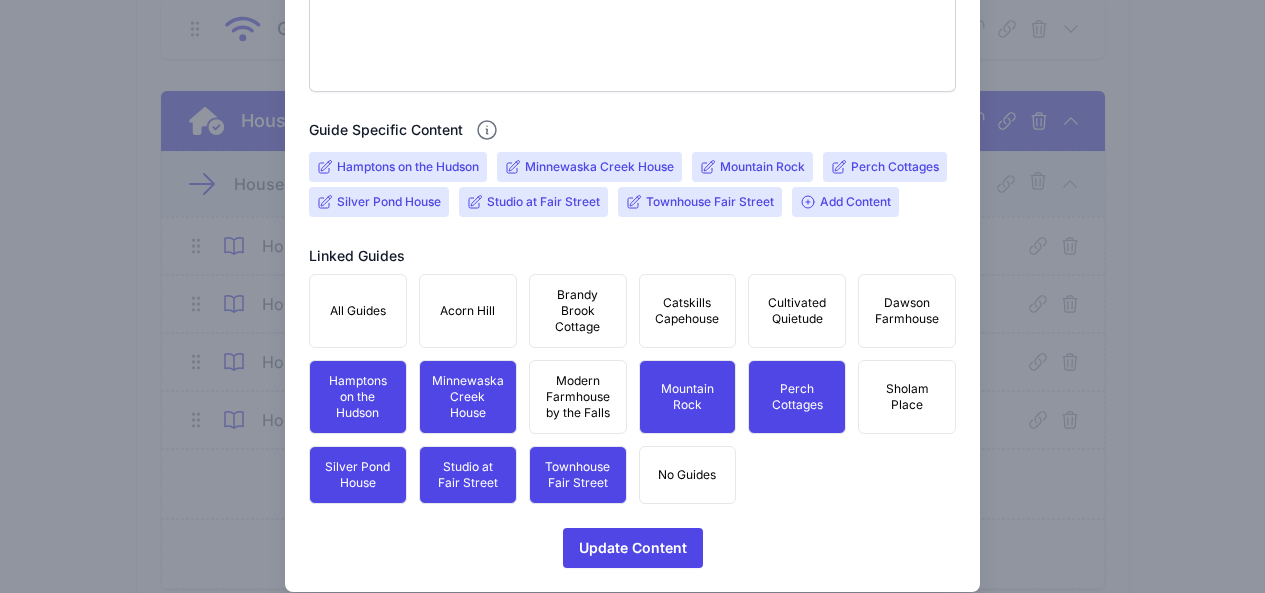 scroll, scrollTop: 741, scrollLeft: 0, axis: vertical 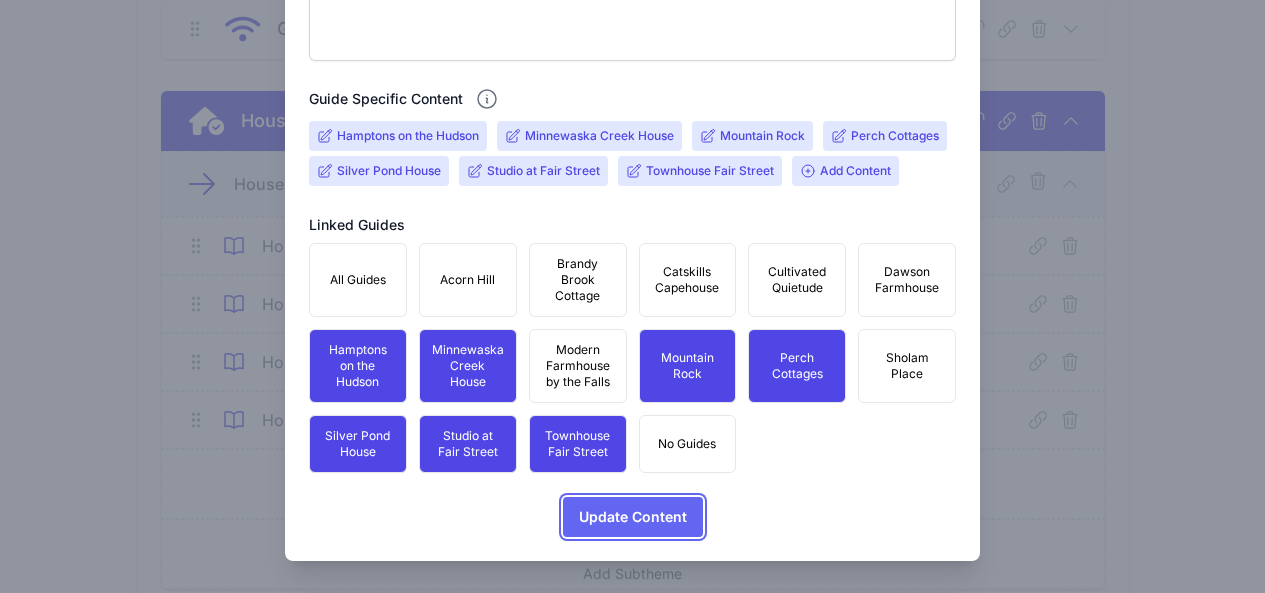 click on "Update Content" at bounding box center [633, 517] 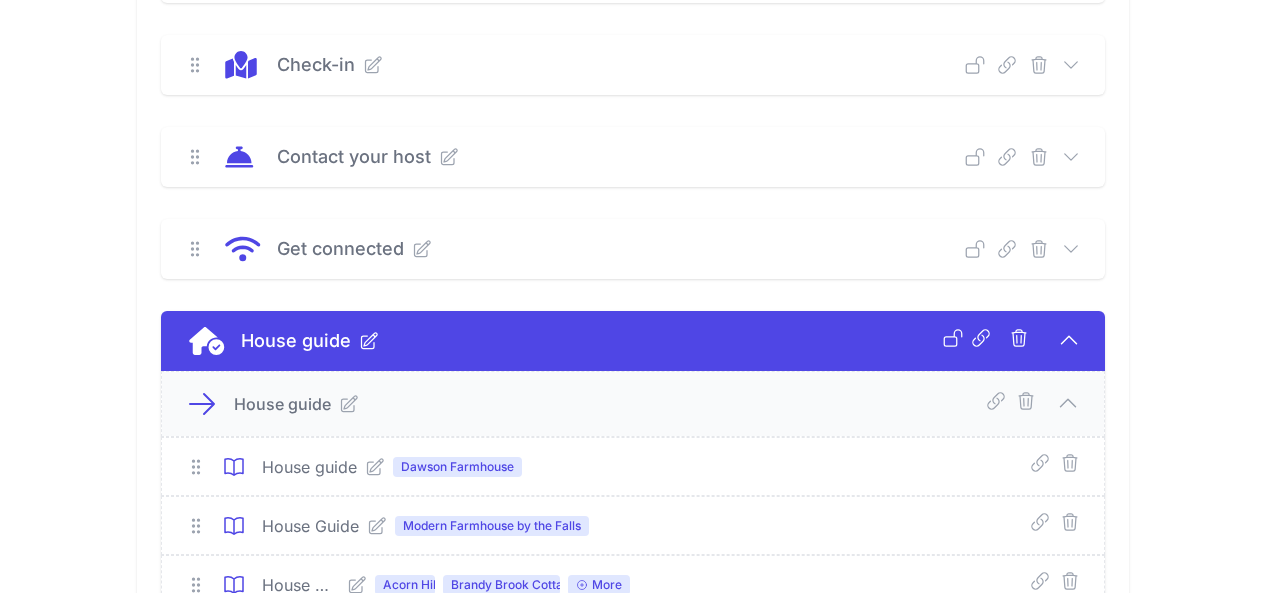scroll, scrollTop: 0, scrollLeft: 0, axis: both 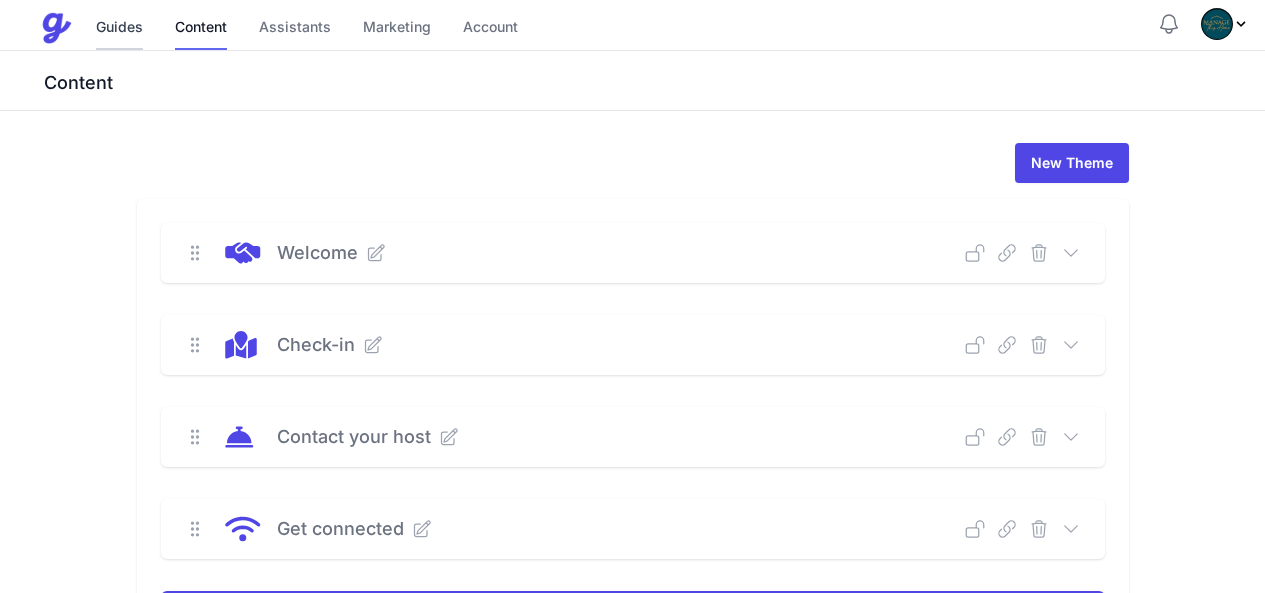 click on "Guides" at bounding box center [119, 28] 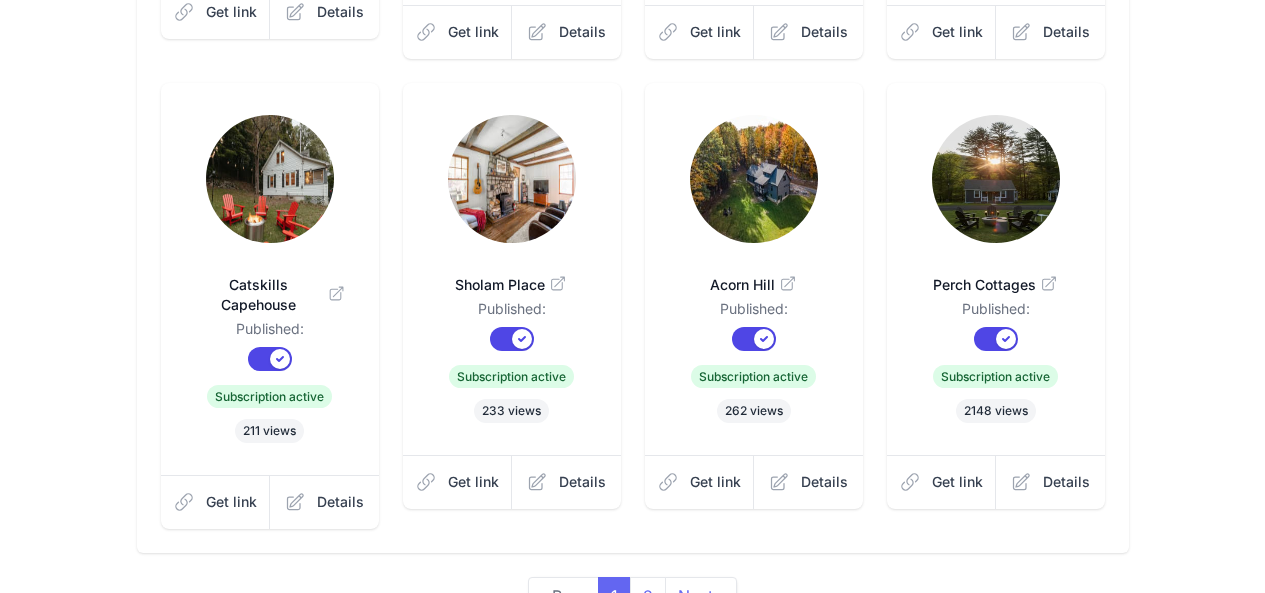 scroll, scrollTop: 620, scrollLeft: 0, axis: vertical 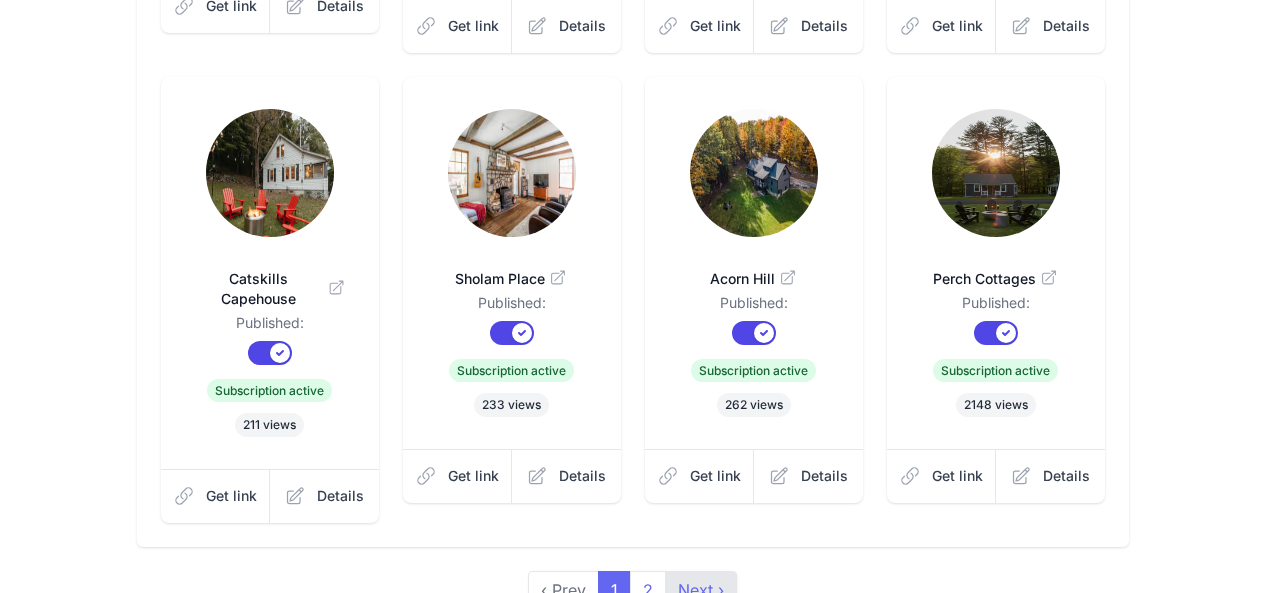 click on "Next ›" at bounding box center (701, 590) 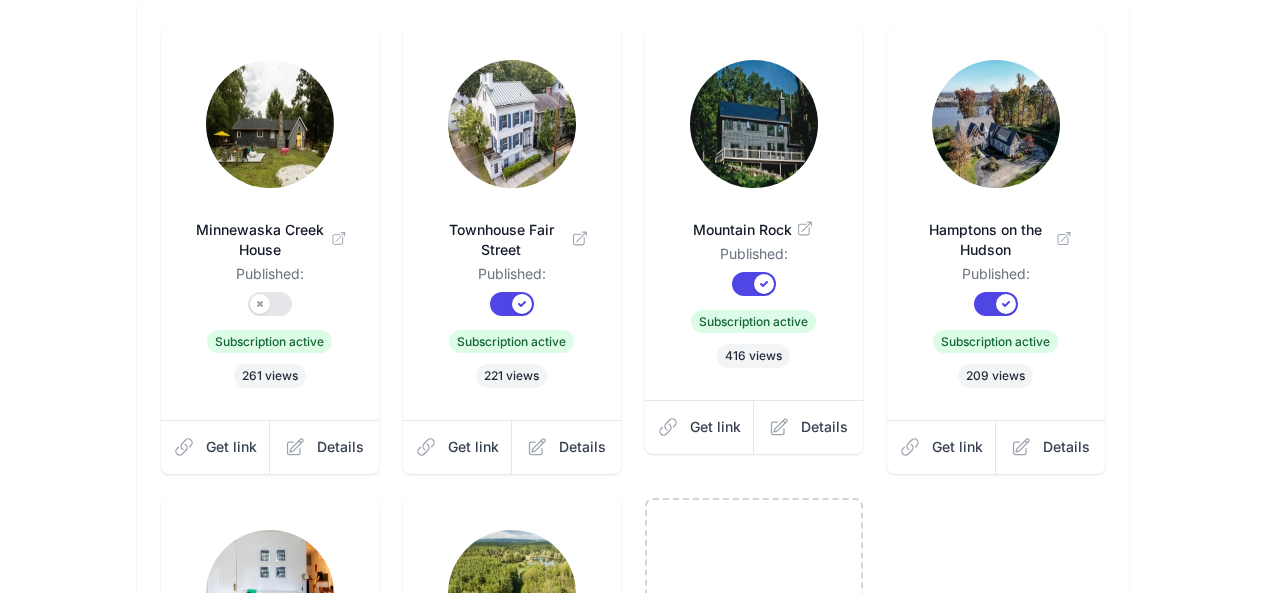 scroll, scrollTop: 200, scrollLeft: 0, axis: vertical 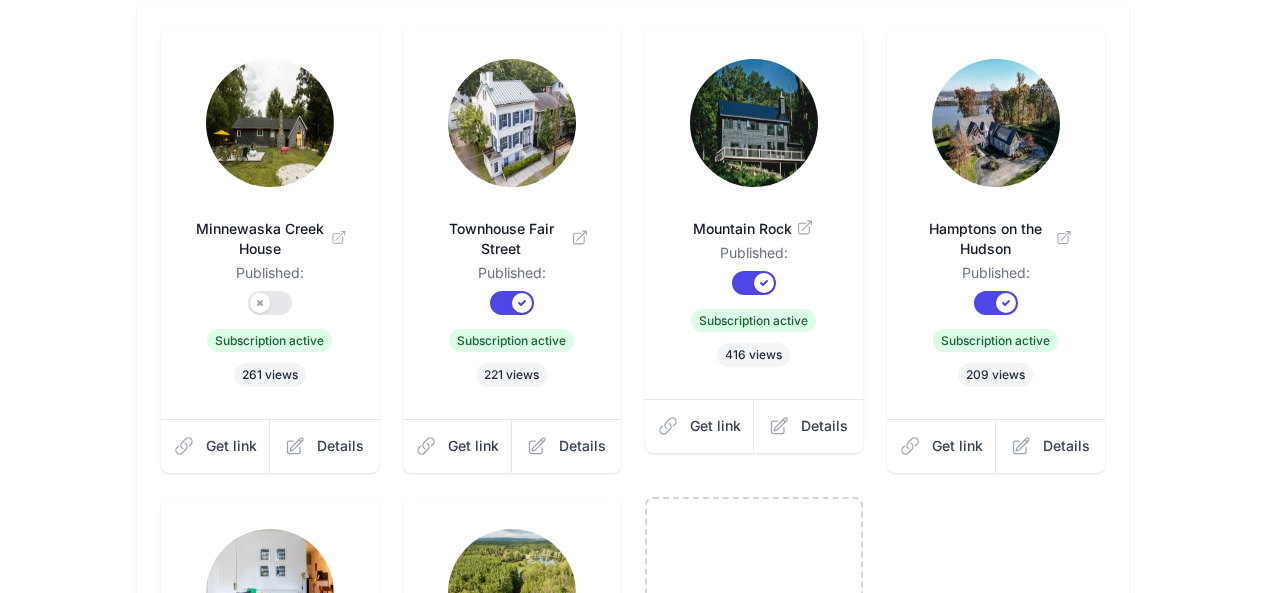 click at bounding box center [996, 123] 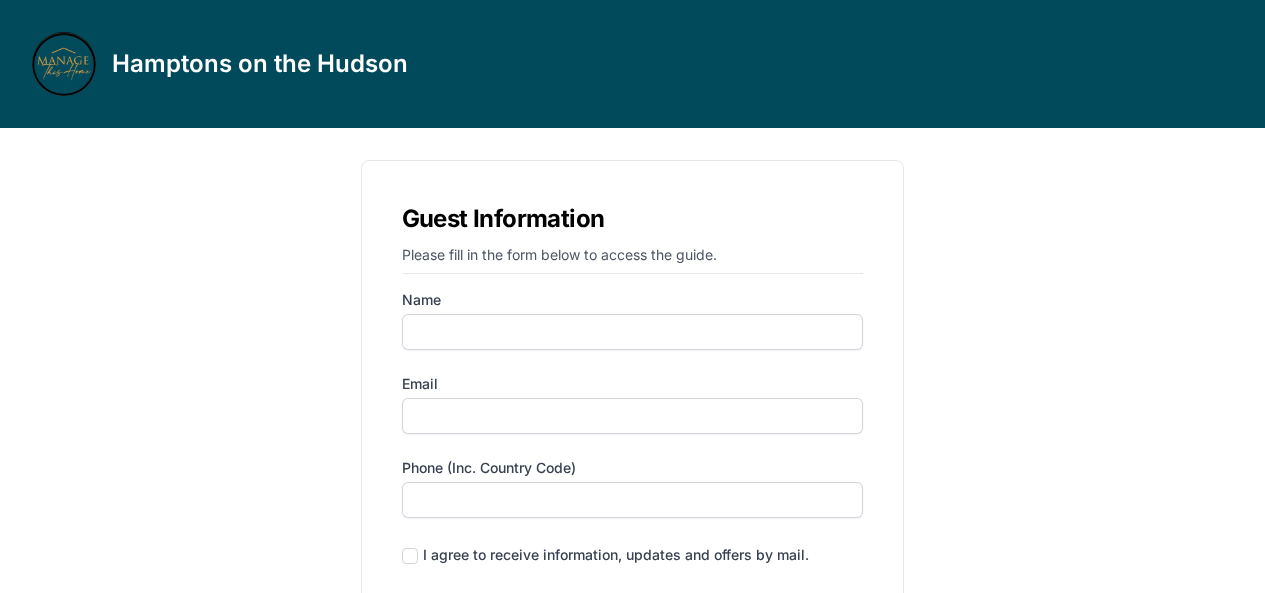 scroll, scrollTop: 0, scrollLeft: 0, axis: both 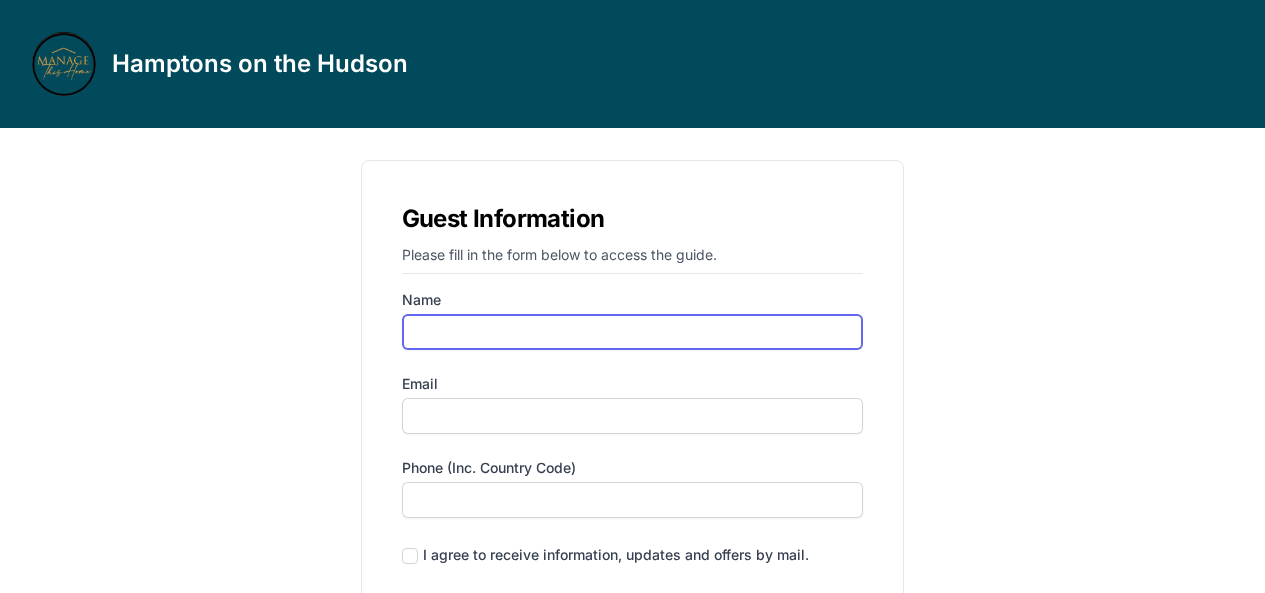 click on "Name" at bounding box center (633, 332) 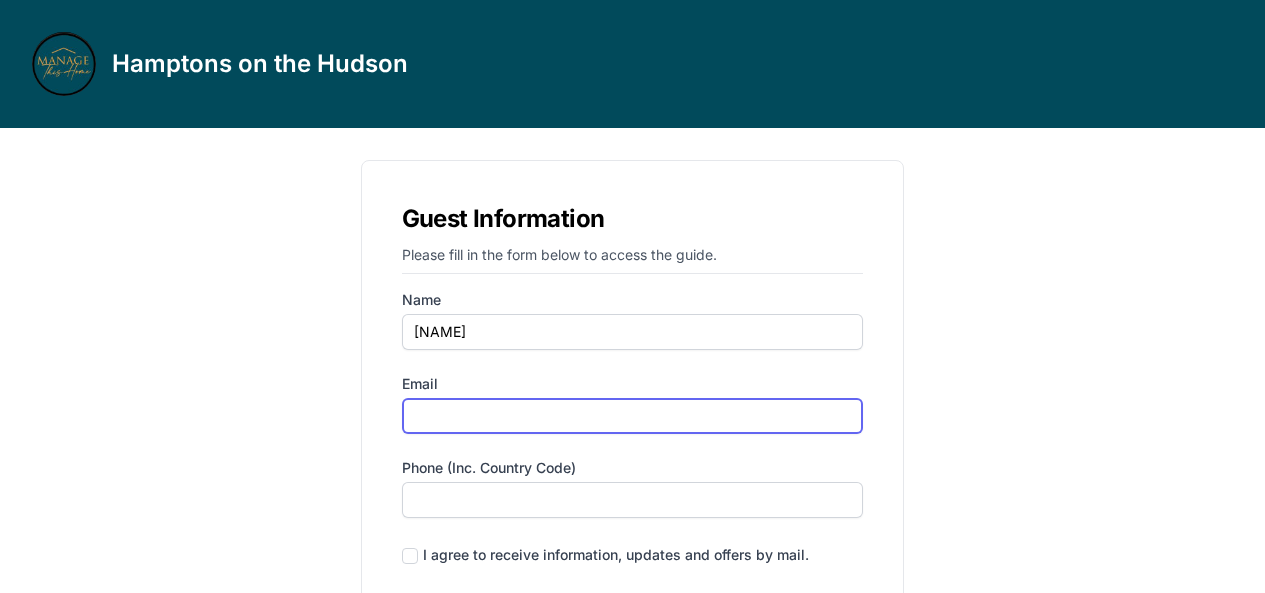 click on "Email" at bounding box center (633, 416) 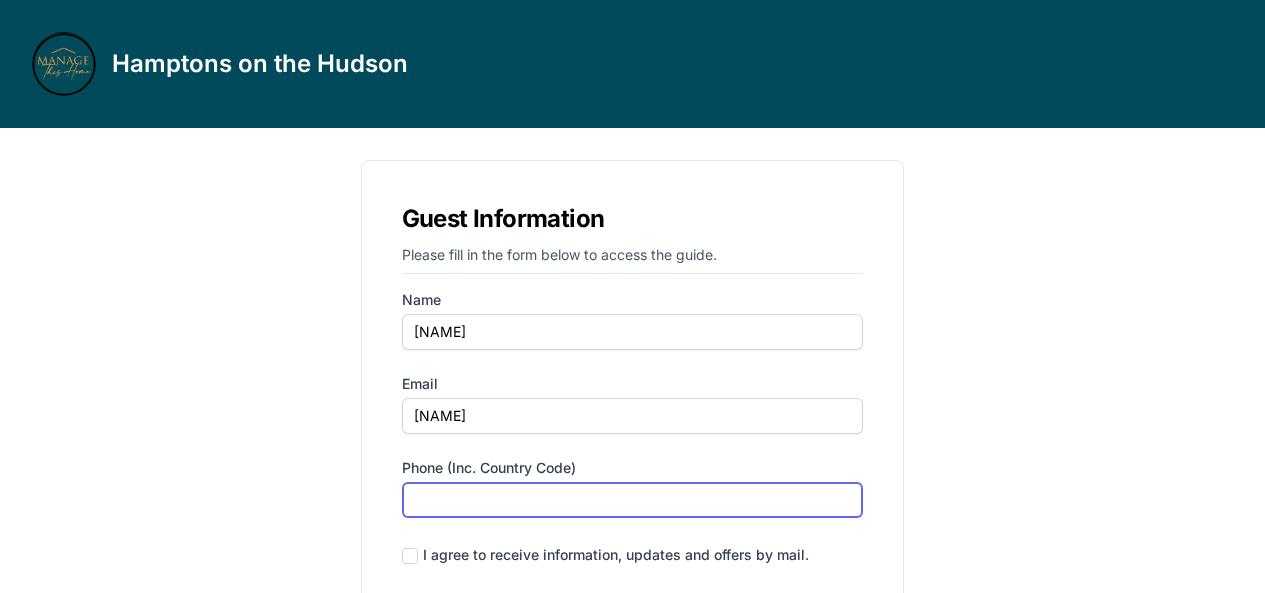 click on "Phone (inc. country code)" at bounding box center (633, 500) 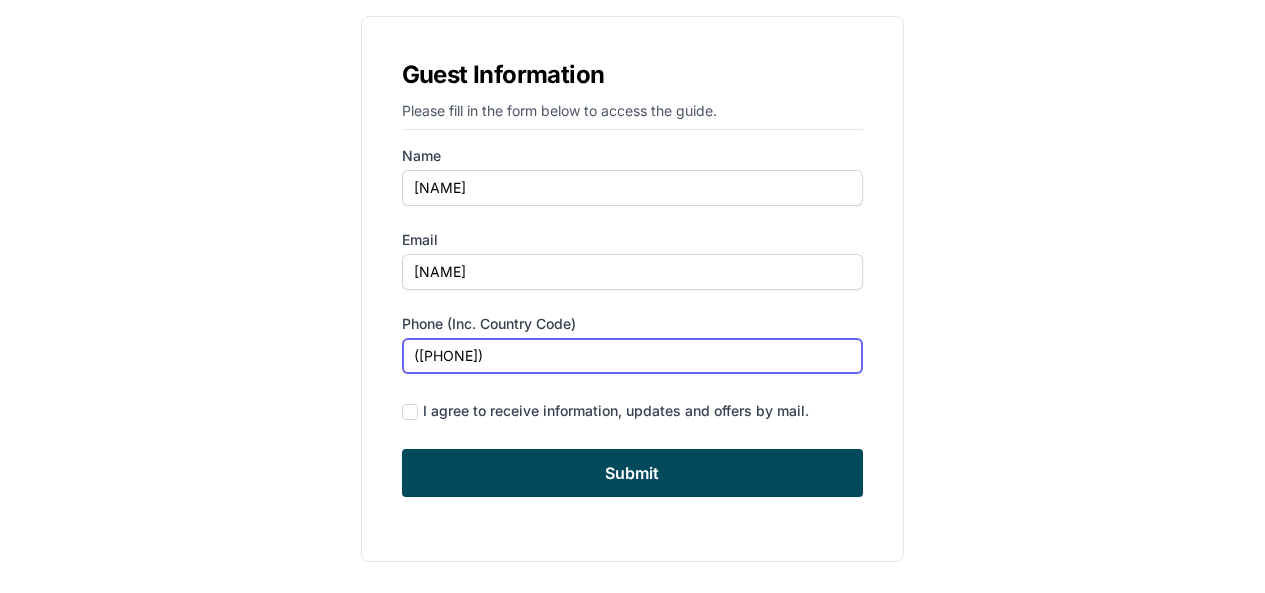 scroll, scrollTop: 145, scrollLeft: 0, axis: vertical 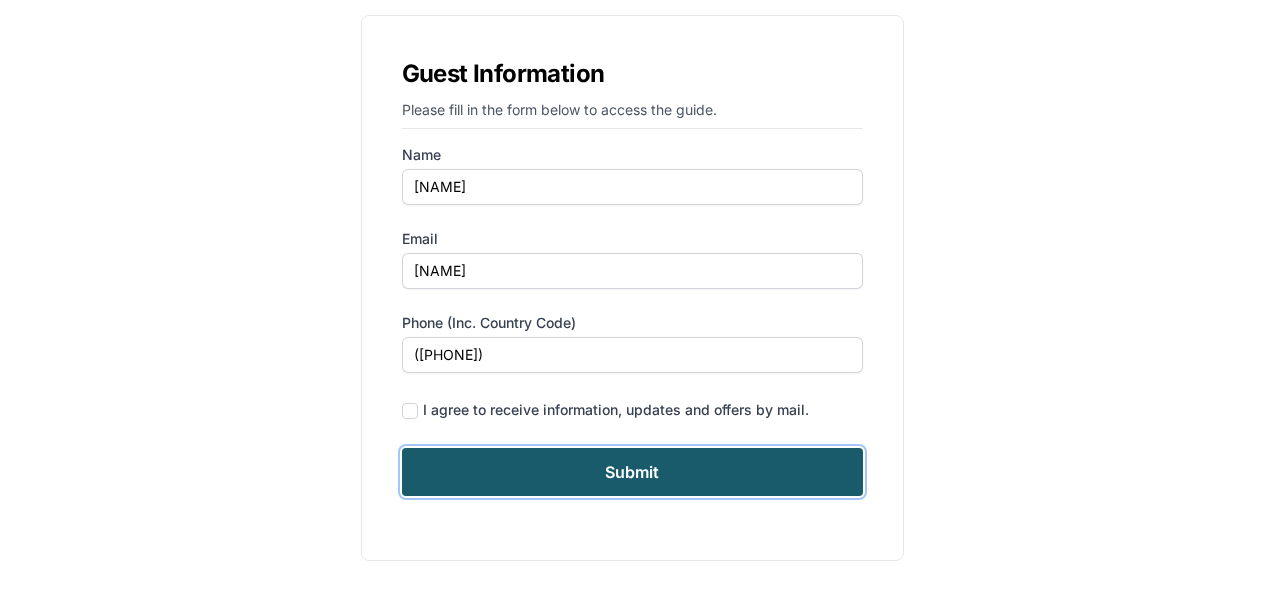 click on "Submit" at bounding box center [633, 472] 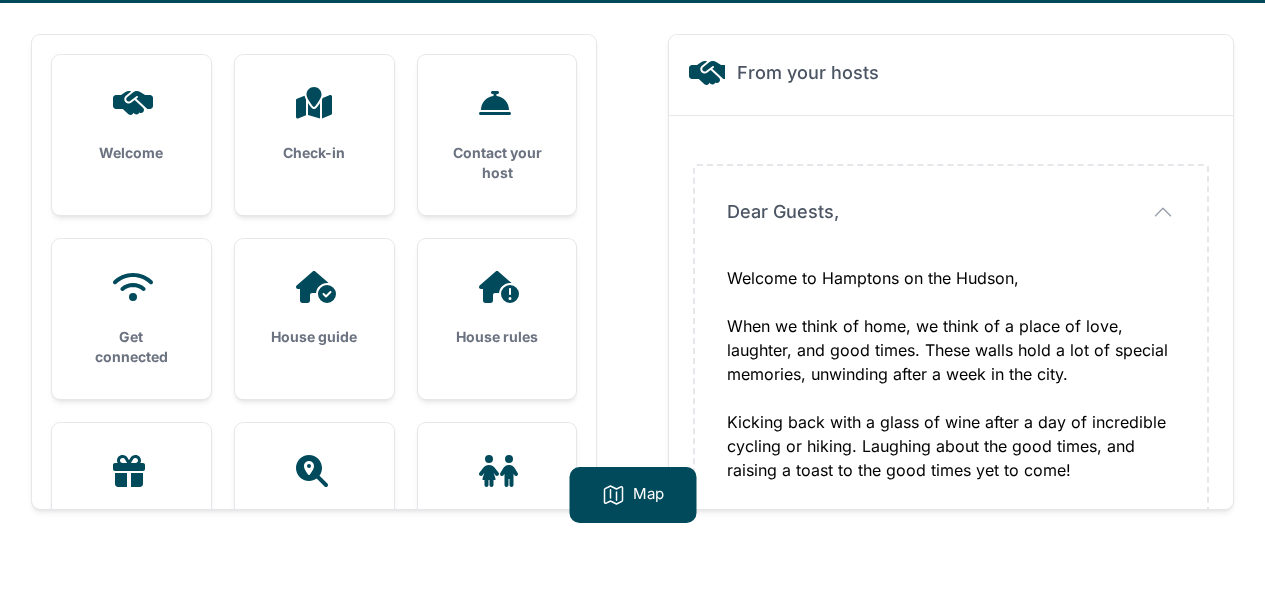 scroll, scrollTop: 128, scrollLeft: 0, axis: vertical 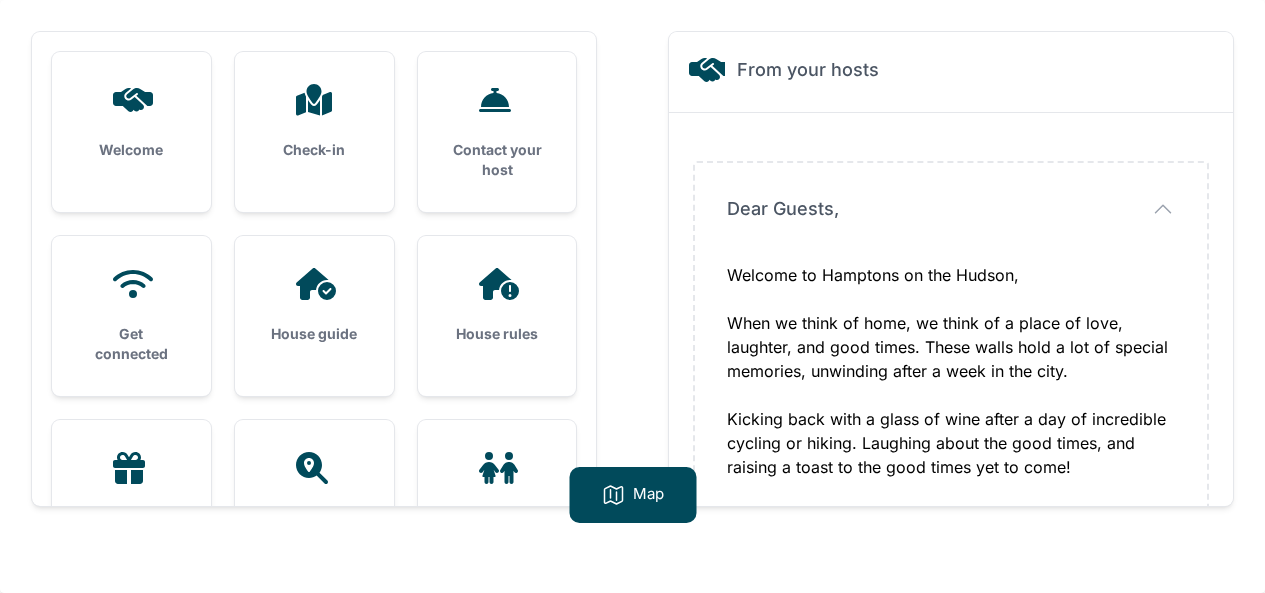 click on "House guide" at bounding box center (314, 306) 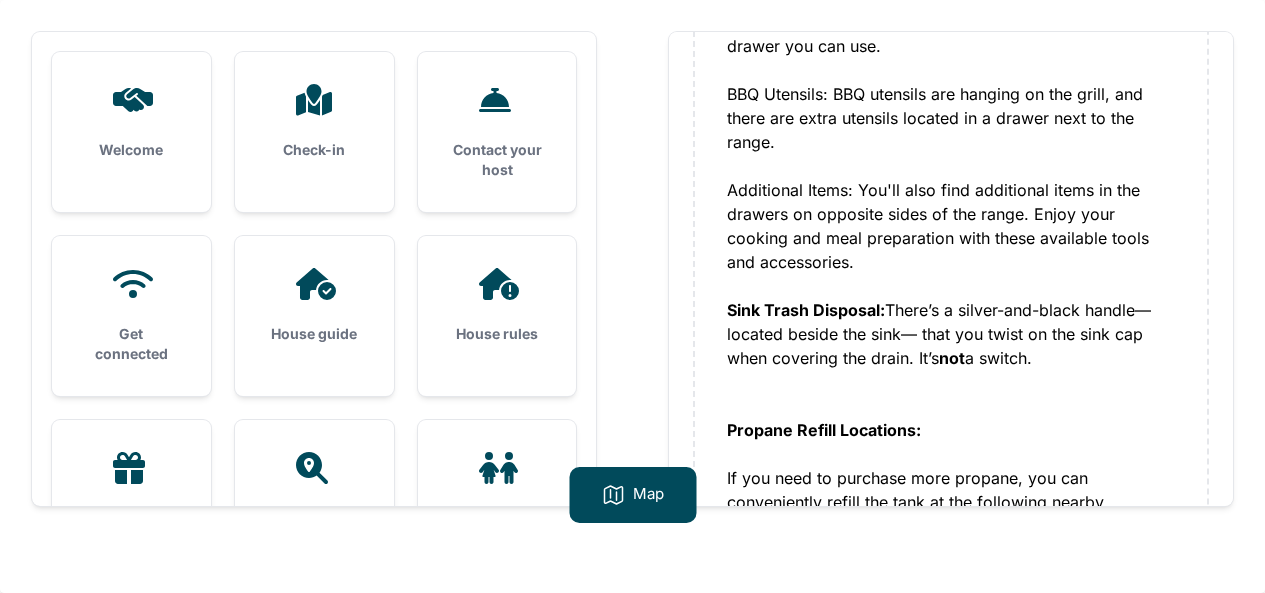 scroll, scrollTop: 5300, scrollLeft: 0, axis: vertical 